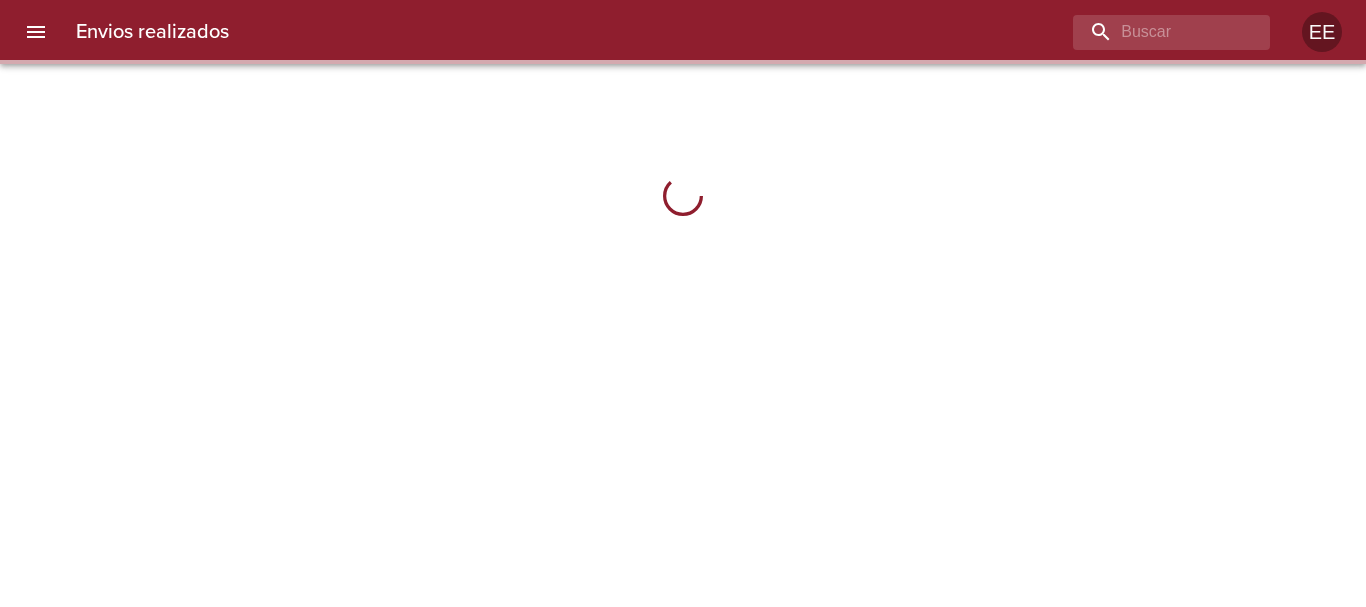 scroll, scrollTop: 0, scrollLeft: 0, axis: both 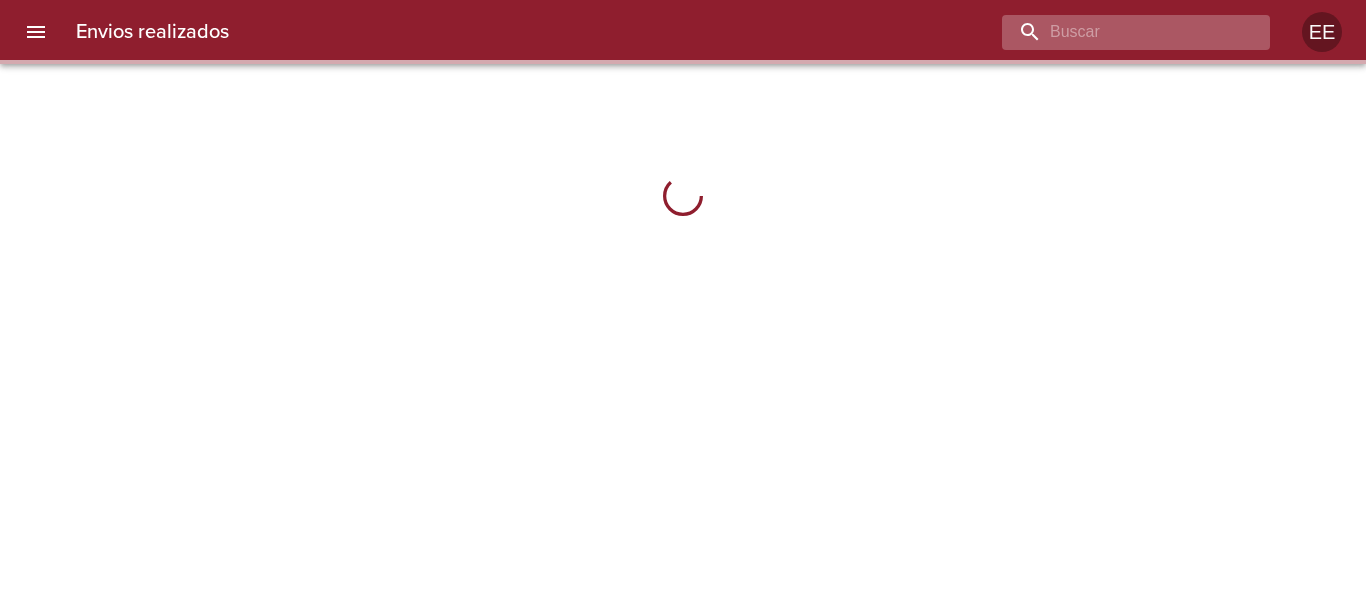 click at bounding box center [1119, 32] 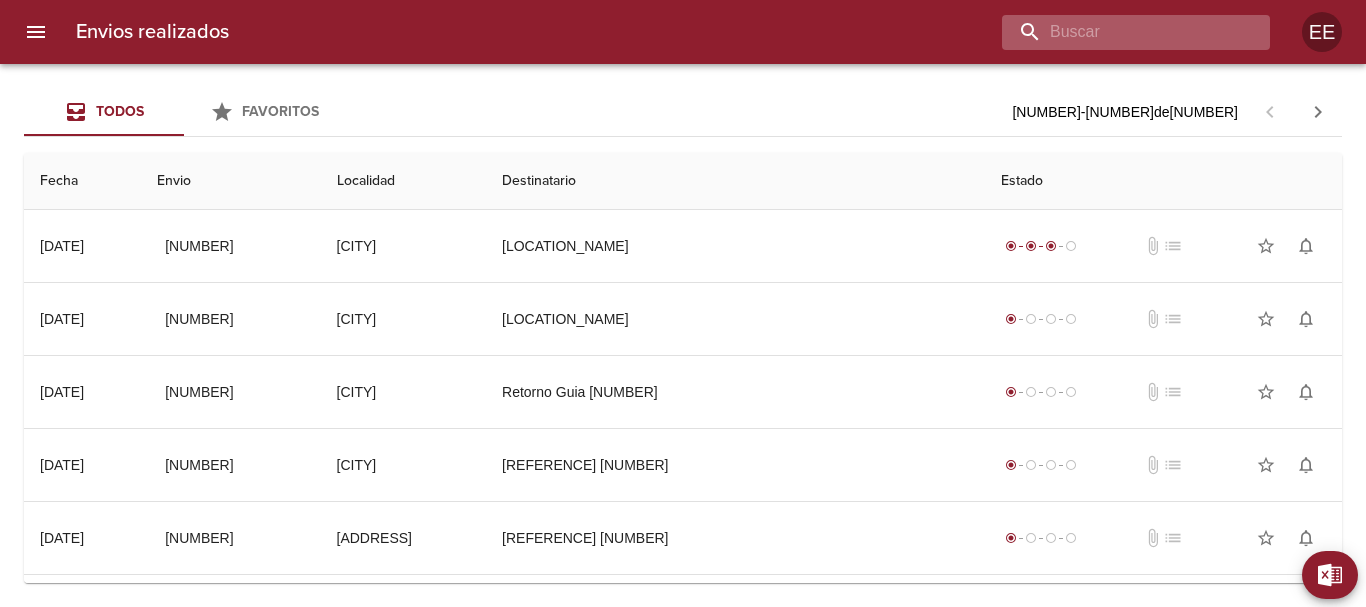 click at bounding box center [1119, 32] 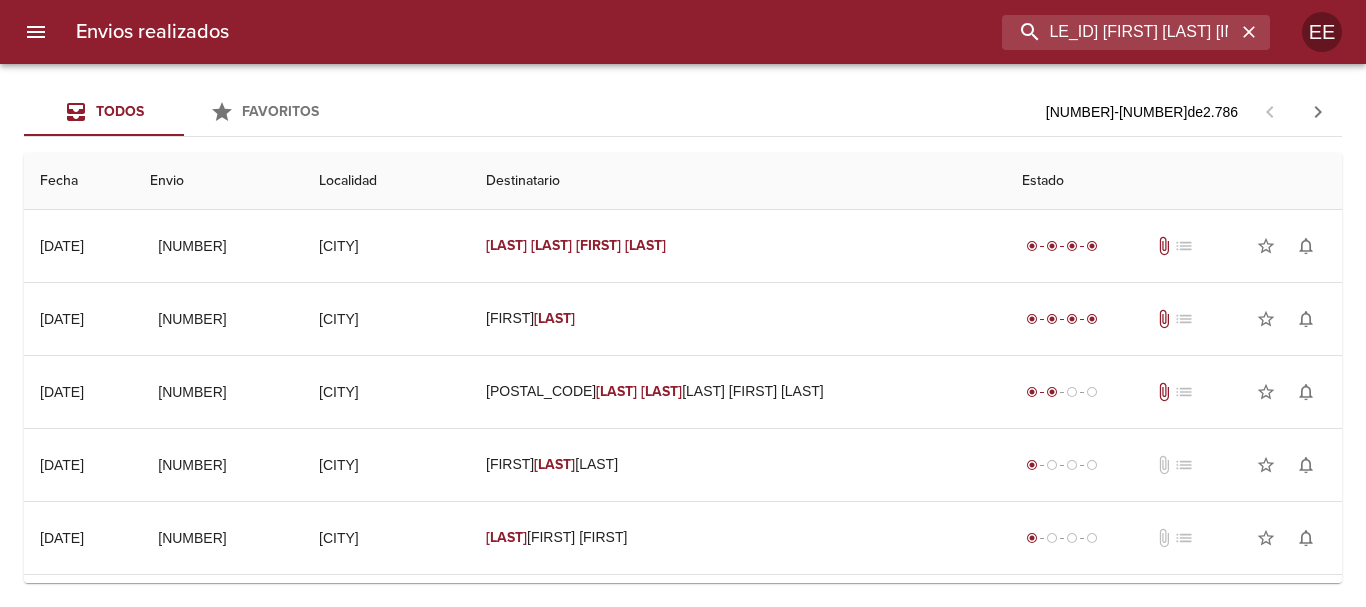 scroll, scrollTop: 0, scrollLeft: 0, axis: both 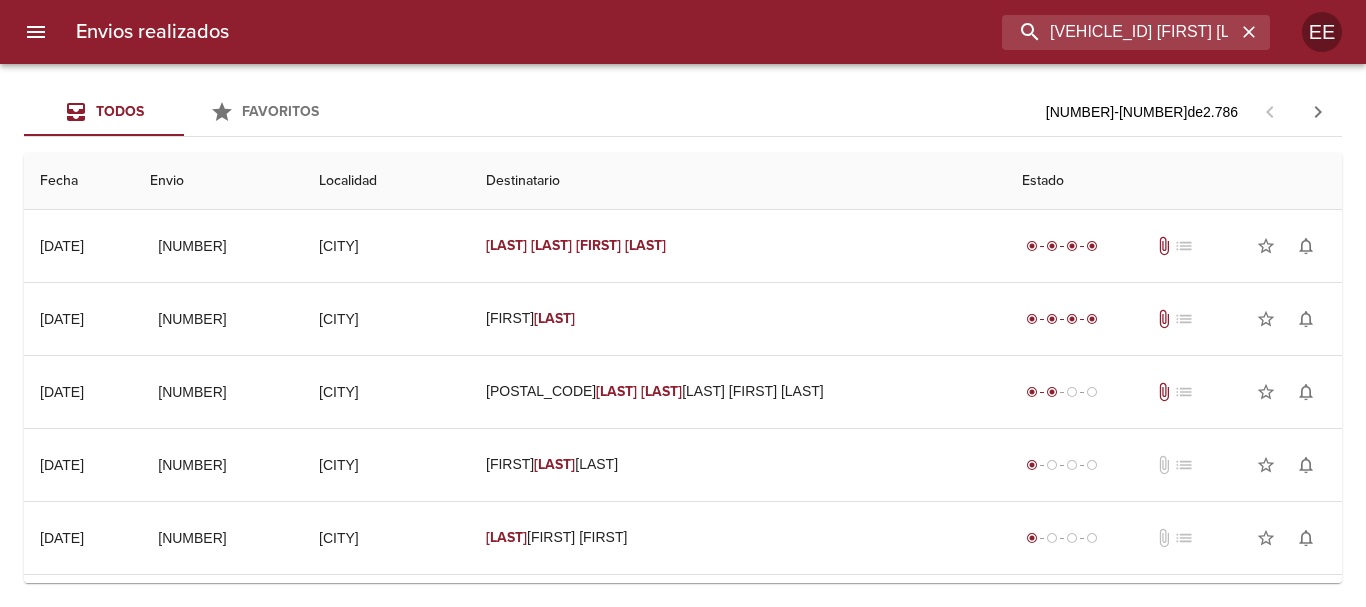 drag, startPoint x: 1101, startPoint y: 27, endPoint x: 782, endPoint y: 27, distance: 319 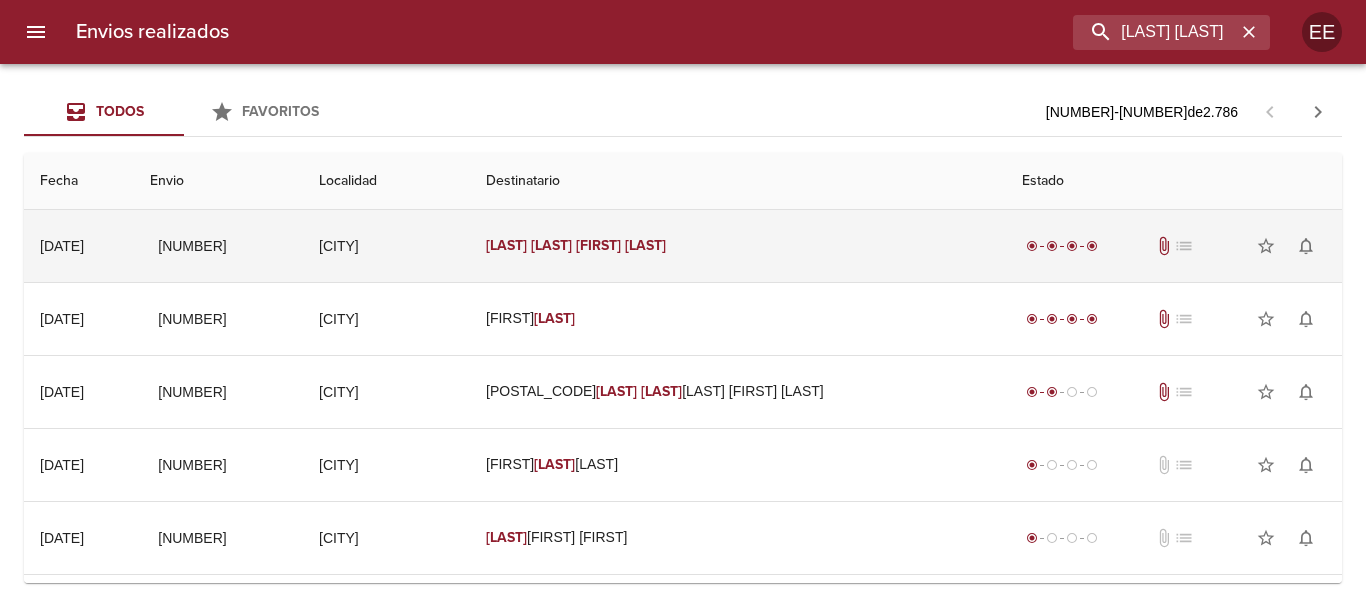 click on "[LAST]" at bounding box center [645, 245] 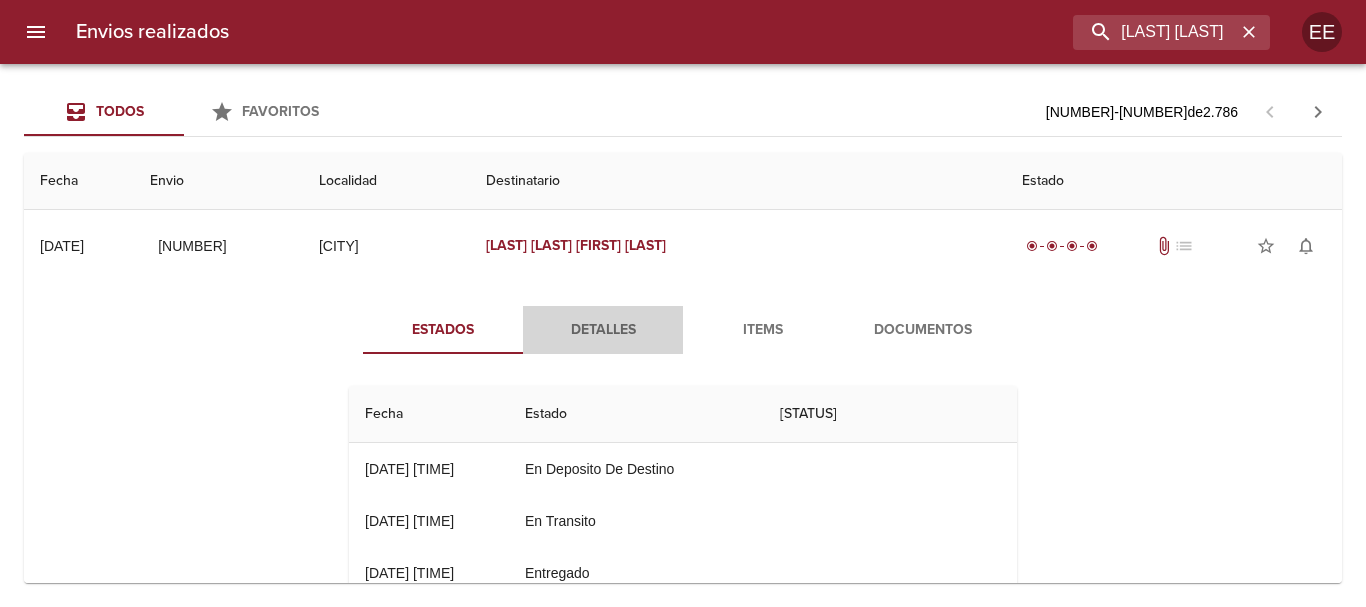 click on "Detalles" at bounding box center [603, 330] 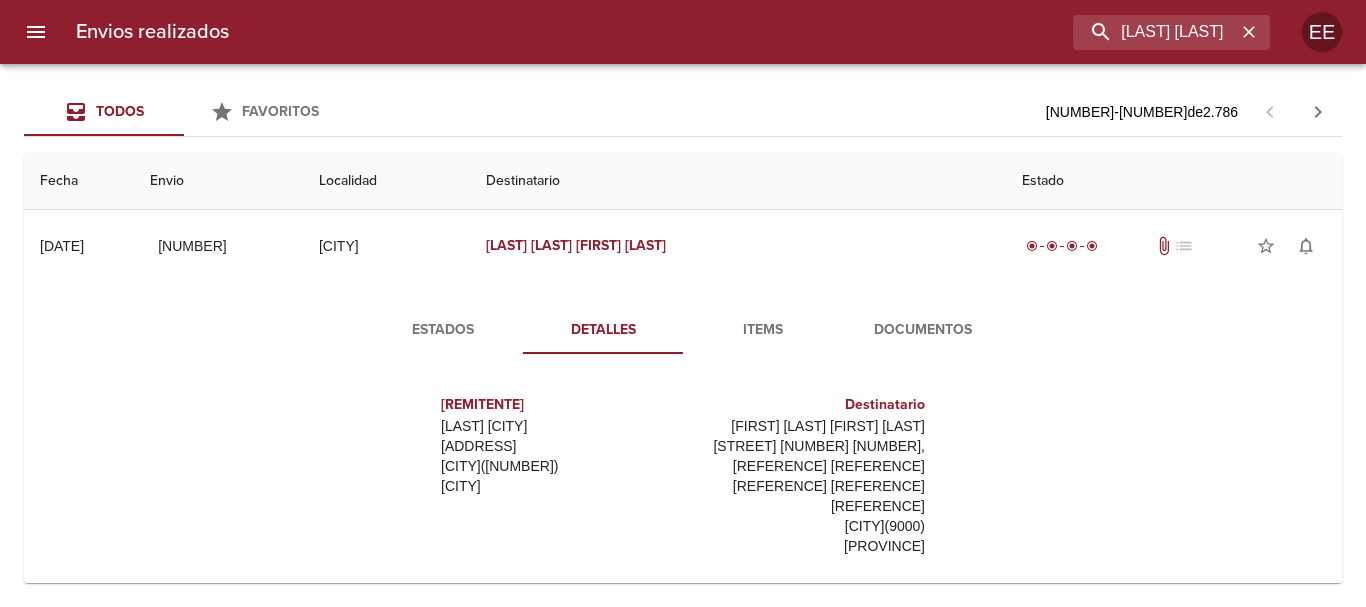 scroll, scrollTop: 89, scrollLeft: 0, axis: vertical 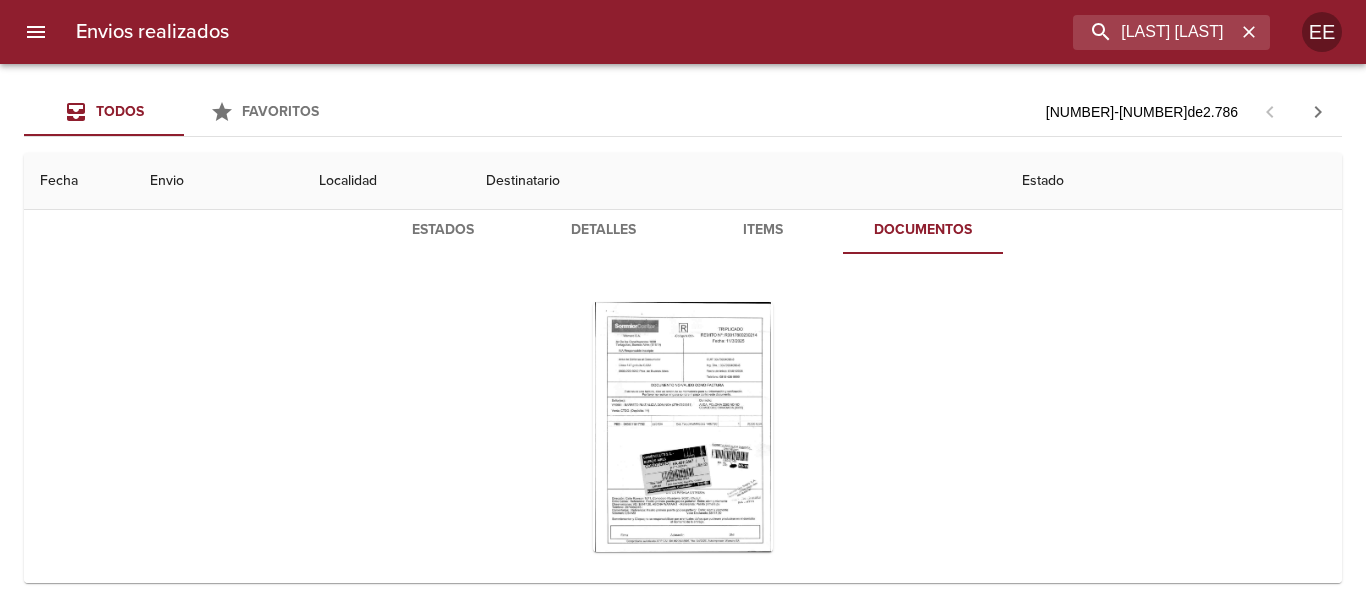 click on "Estados" at bounding box center [443, 230] 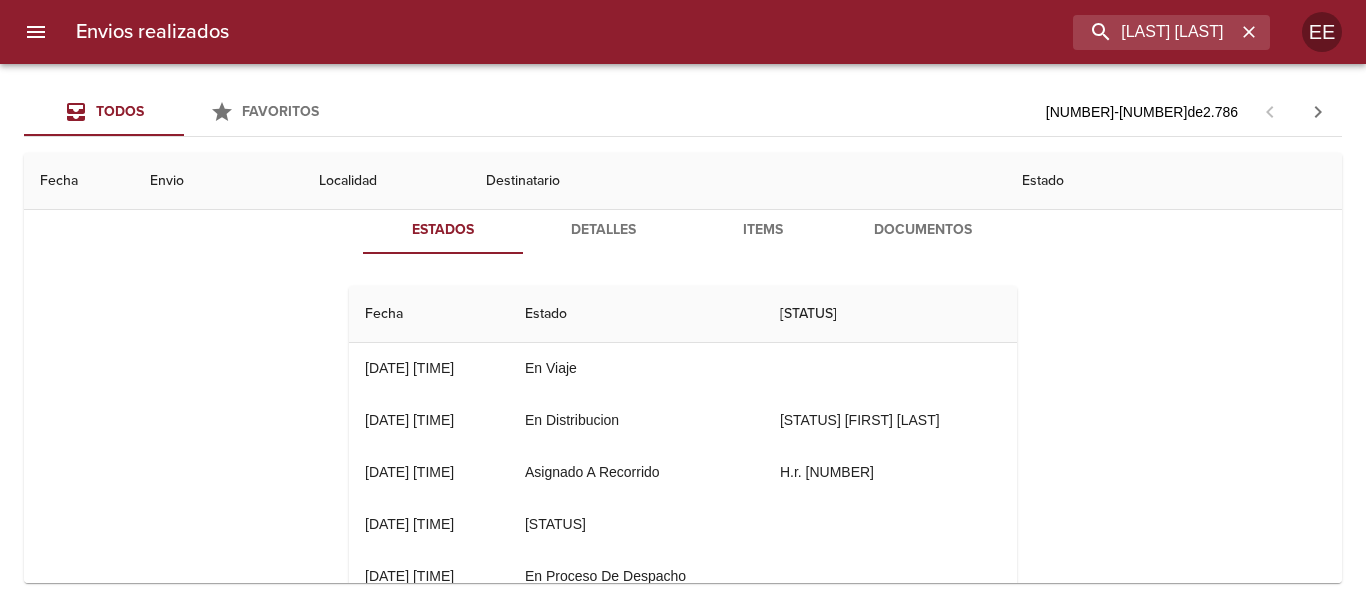 scroll, scrollTop: 0, scrollLeft: 0, axis: both 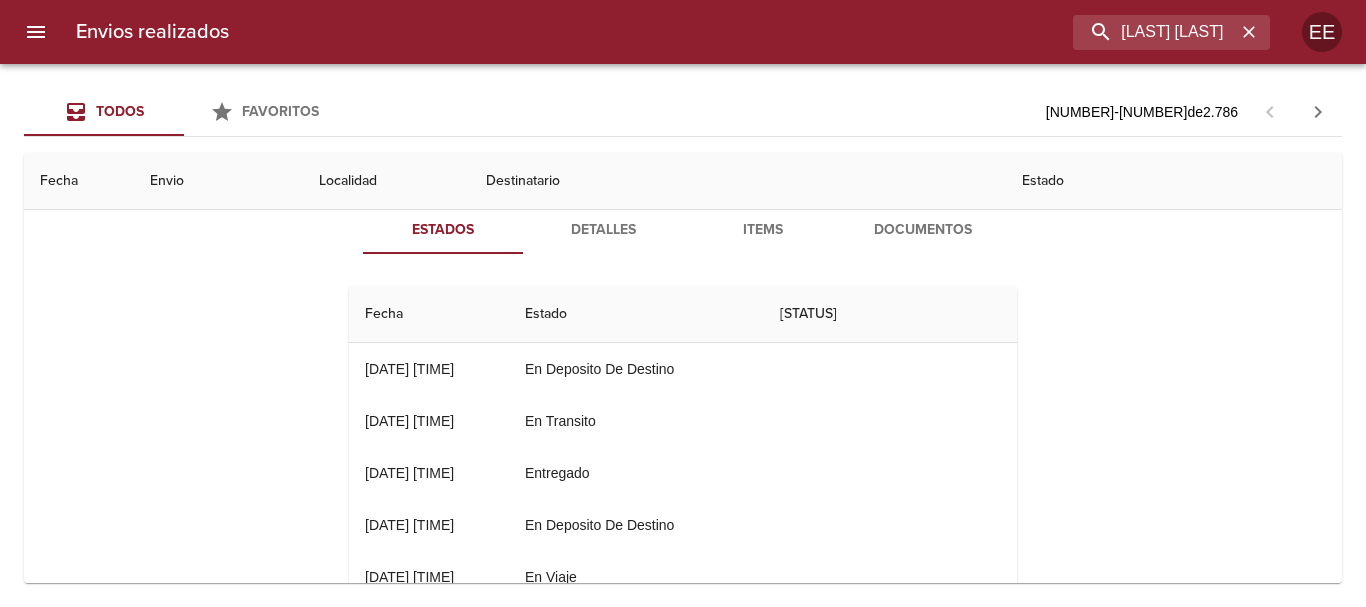 click on "Detalles" at bounding box center [603, 230] 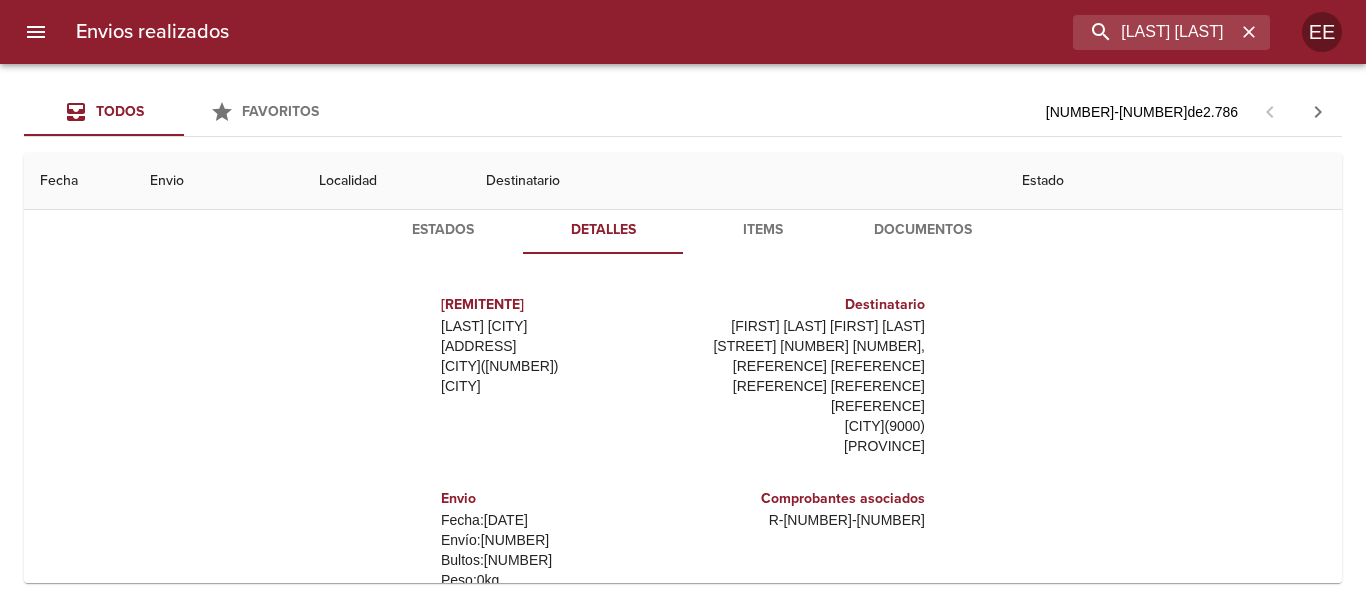 scroll, scrollTop: 89, scrollLeft: 0, axis: vertical 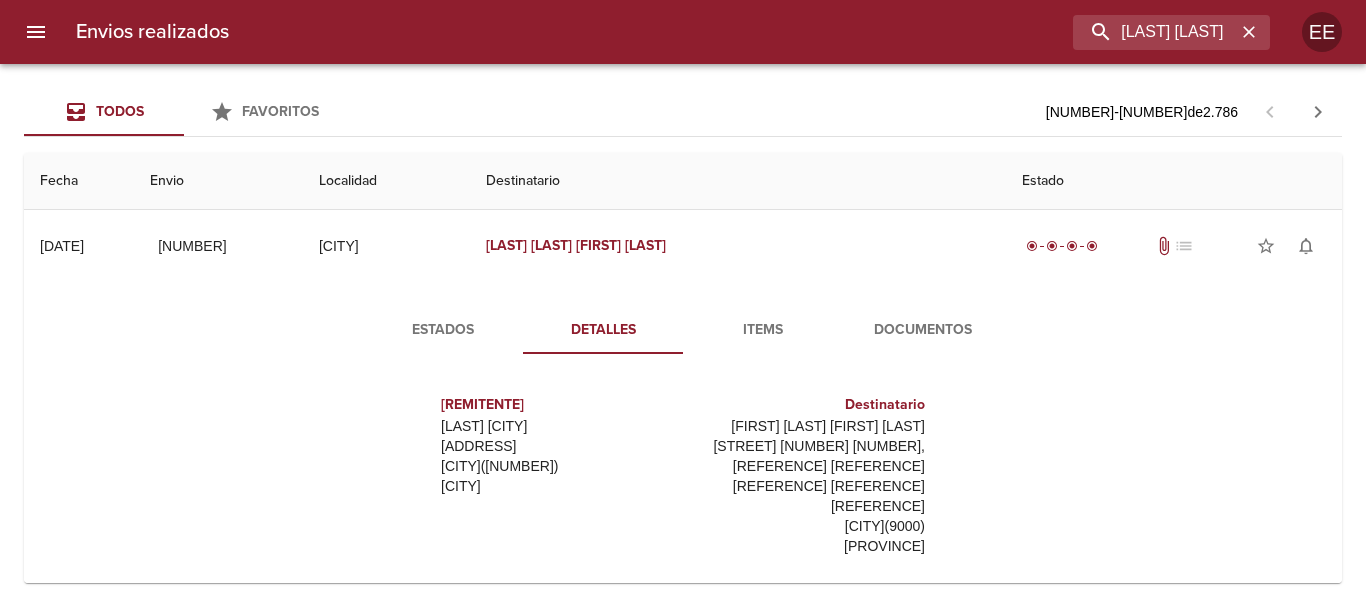 click on "Items" at bounding box center [763, 330] 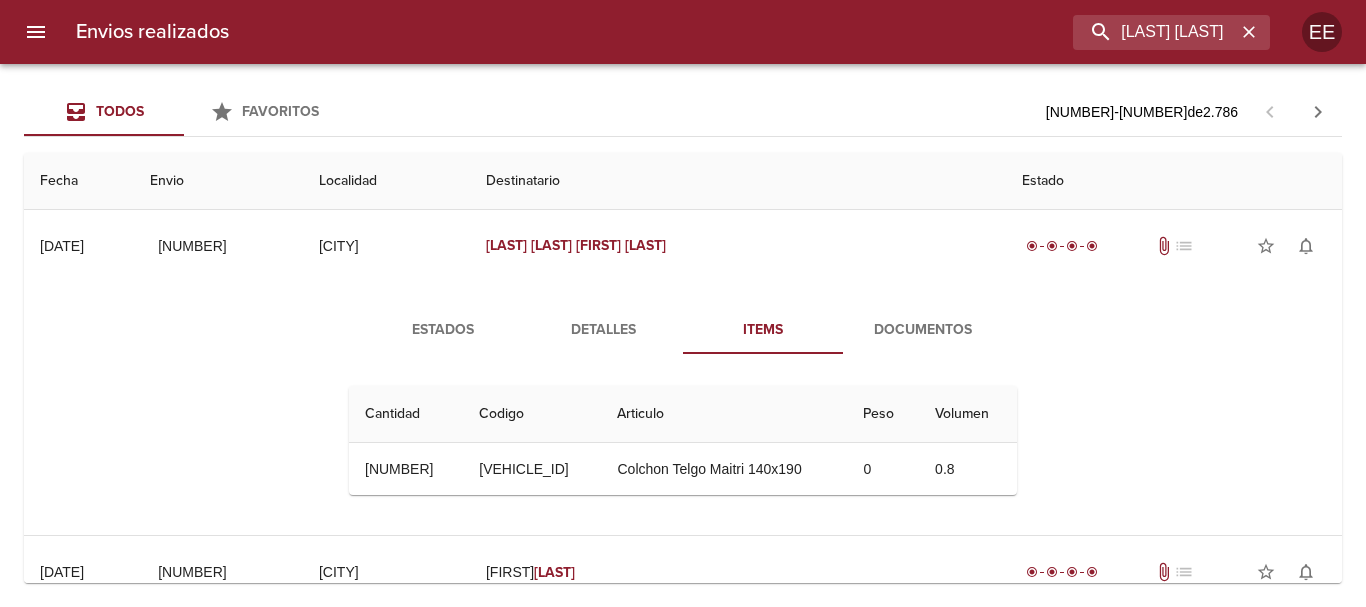click on "Estados" at bounding box center (443, 330) 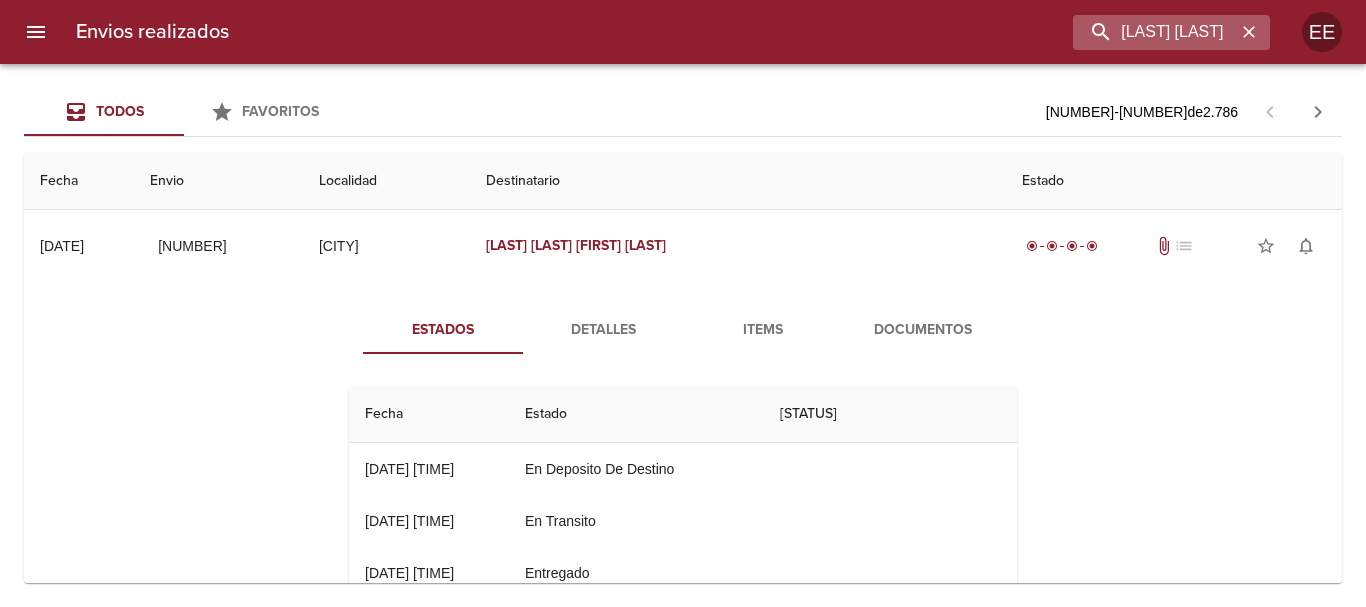 click at bounding box center (1249, 32) 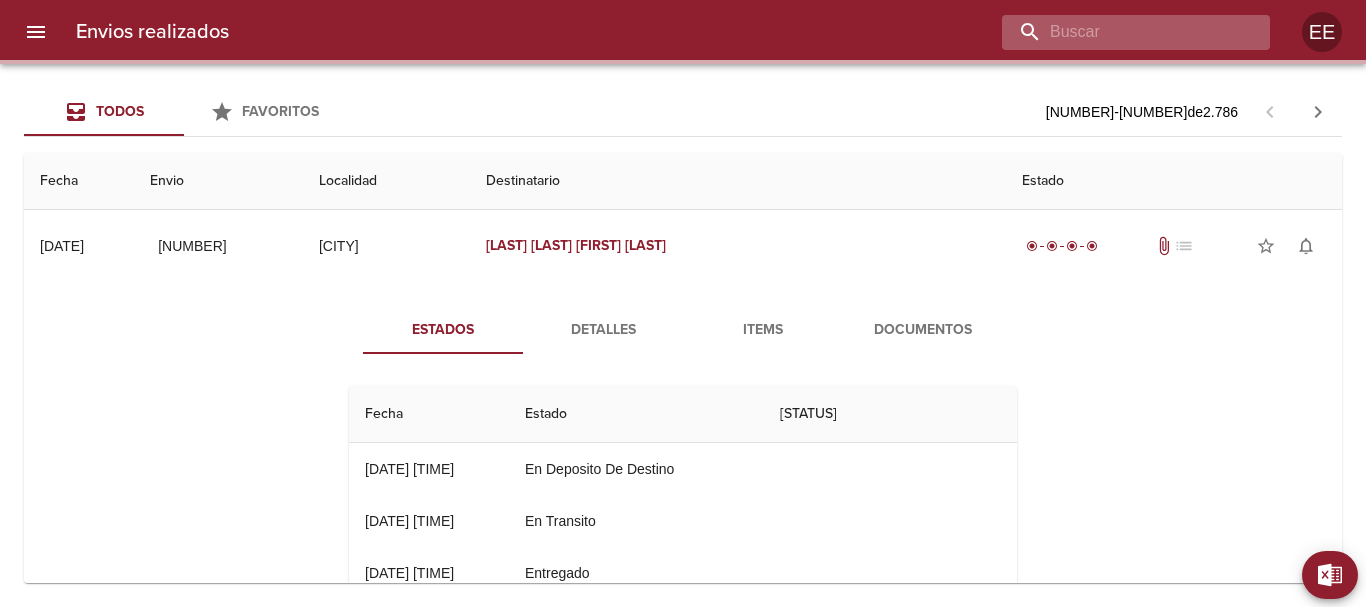 click at bounding box center (1119, 32) 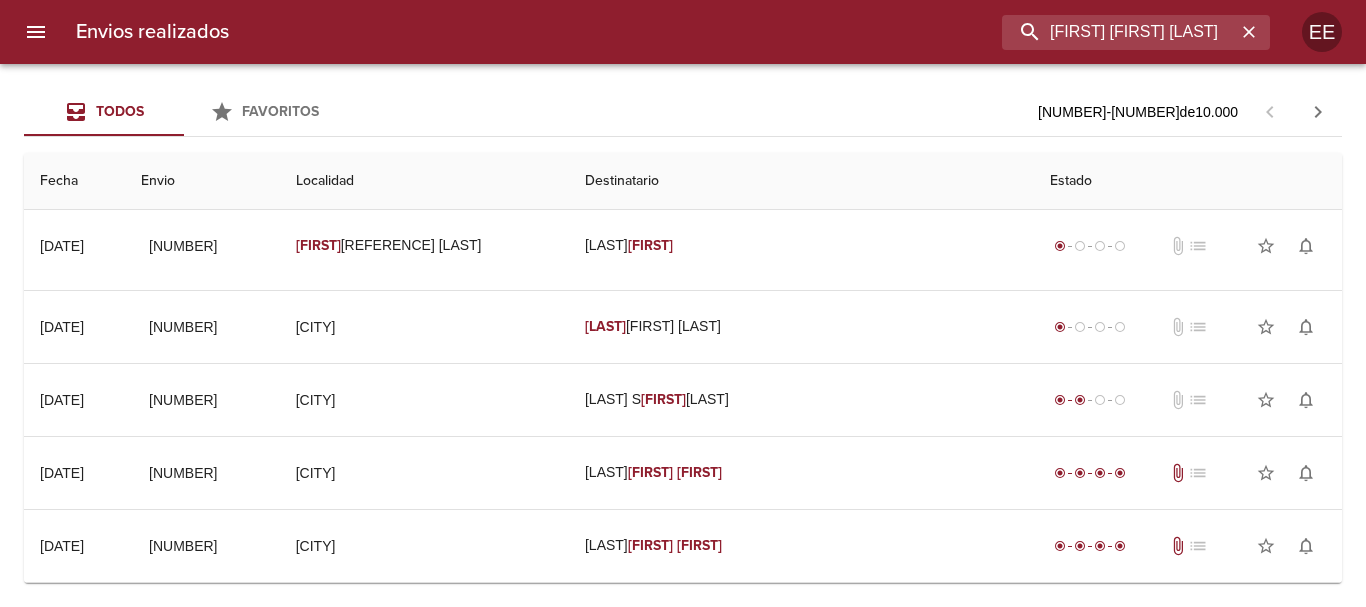 drag, startPoint x: 1088, startPoint y: 29, endPoint x: 704, endPoint y: 29, distance: 384 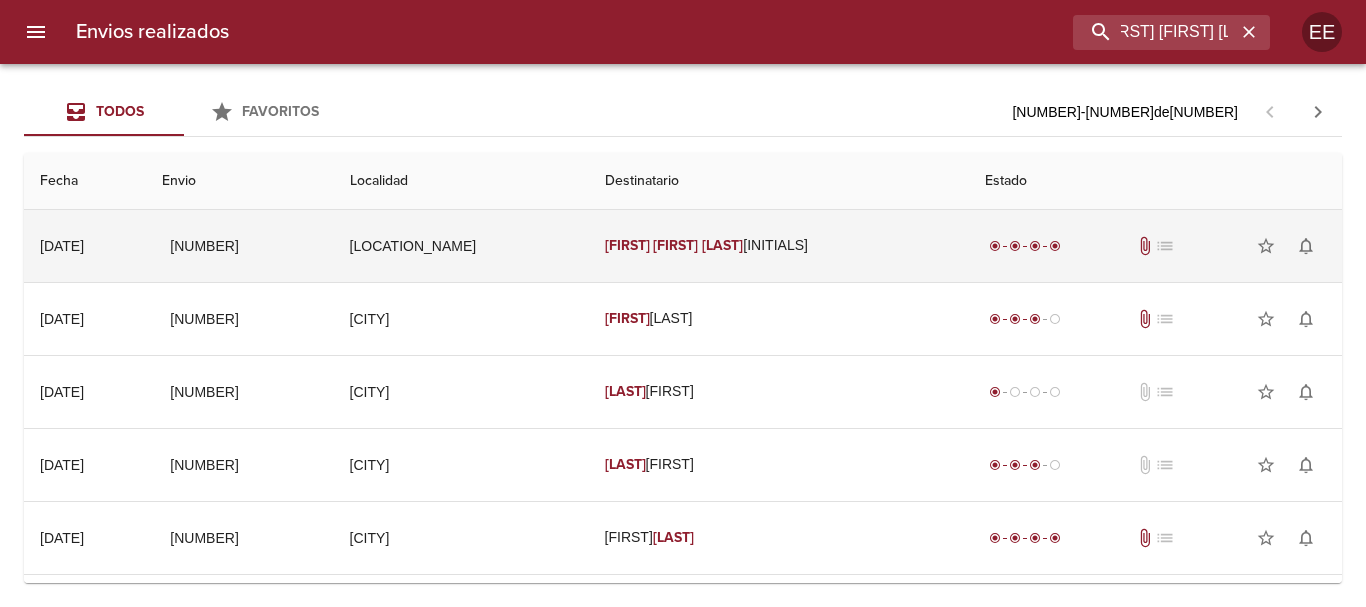 click on "[FIRST] [FIRST] [LAST] [INITIAL]" at bounding box center (779, 246) 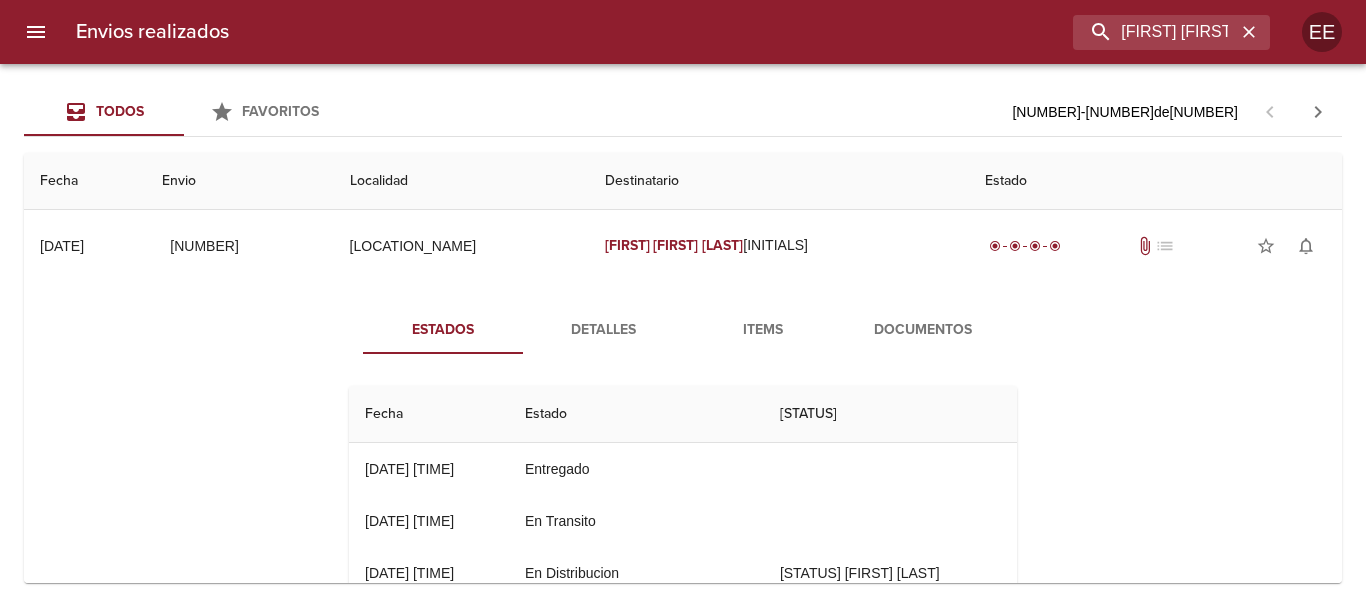 click on "Detalles" at bounding box center (603, 330) 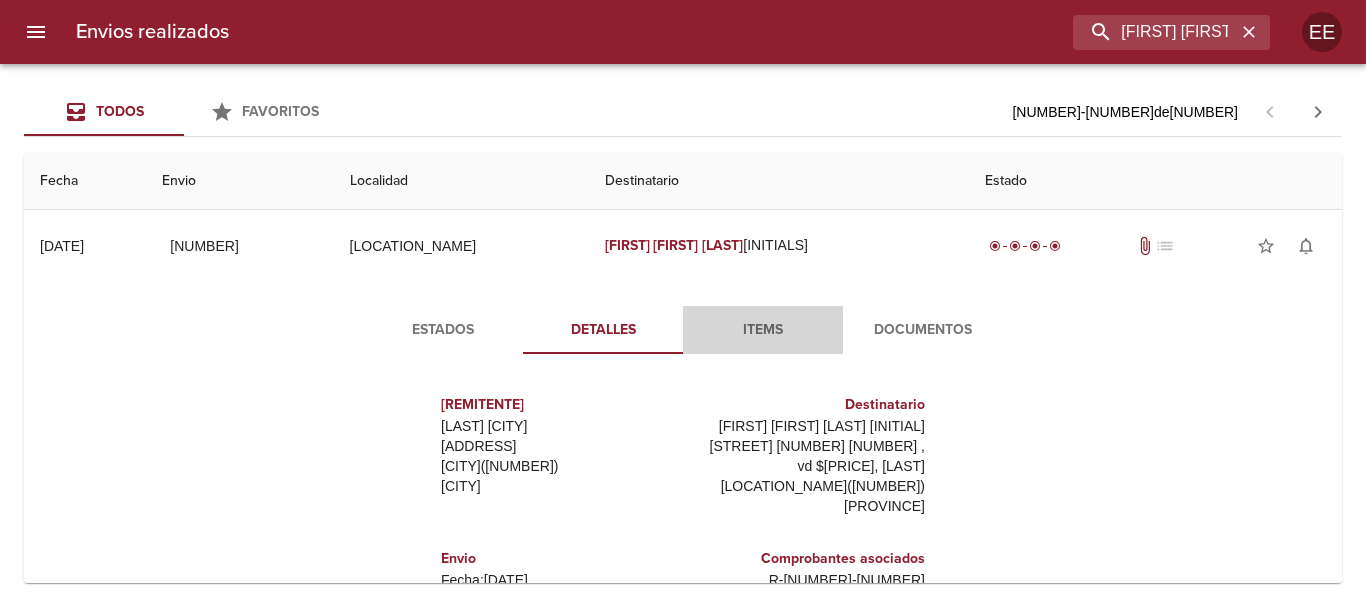 drag, startPoint x: 719, startPoint y: 311, endPoint x: 729, endPoint y: 319, distance: 12.806249 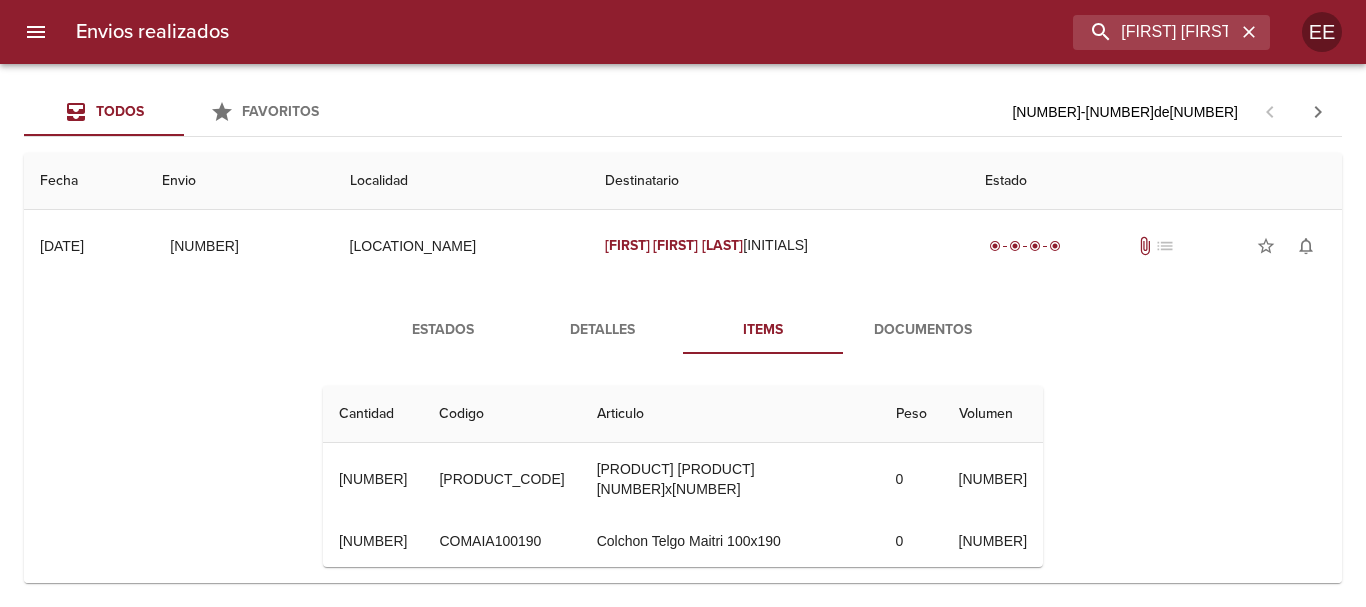click on "Documentos" at bounding box center (923, 330) 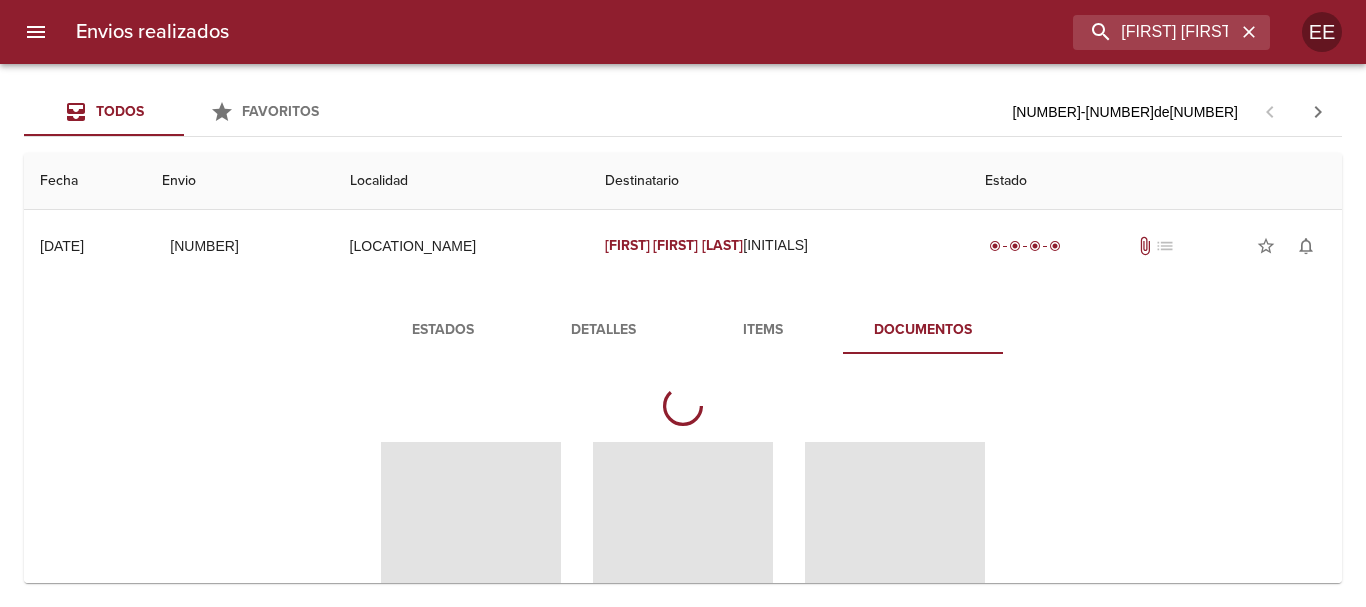 scroll, scrollTop: 200, scrollLeft: 0, axis: vertical 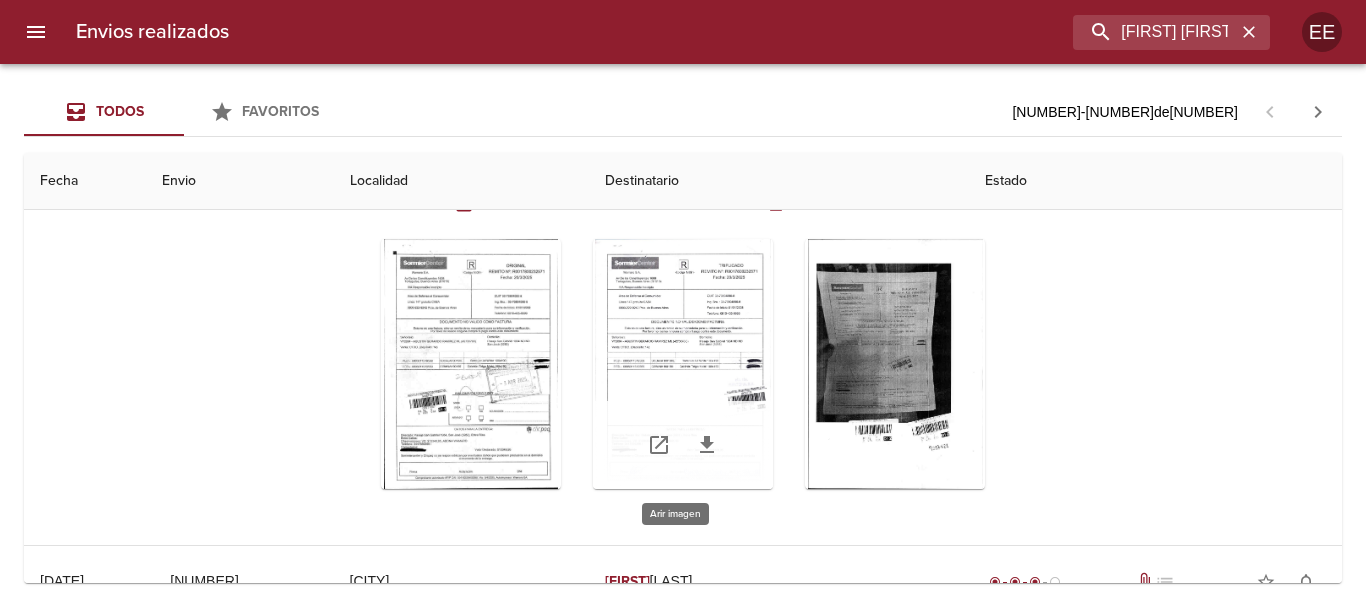 click at bounding box center (683, 364) 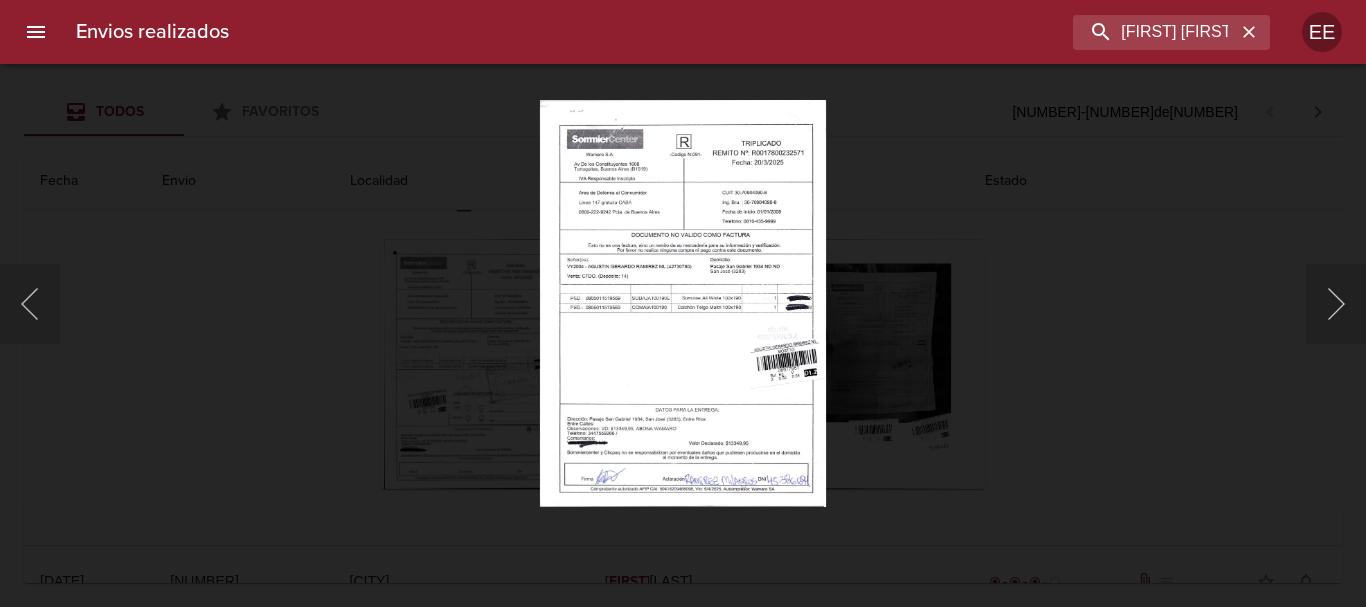 click at bounding box center (683, 303) 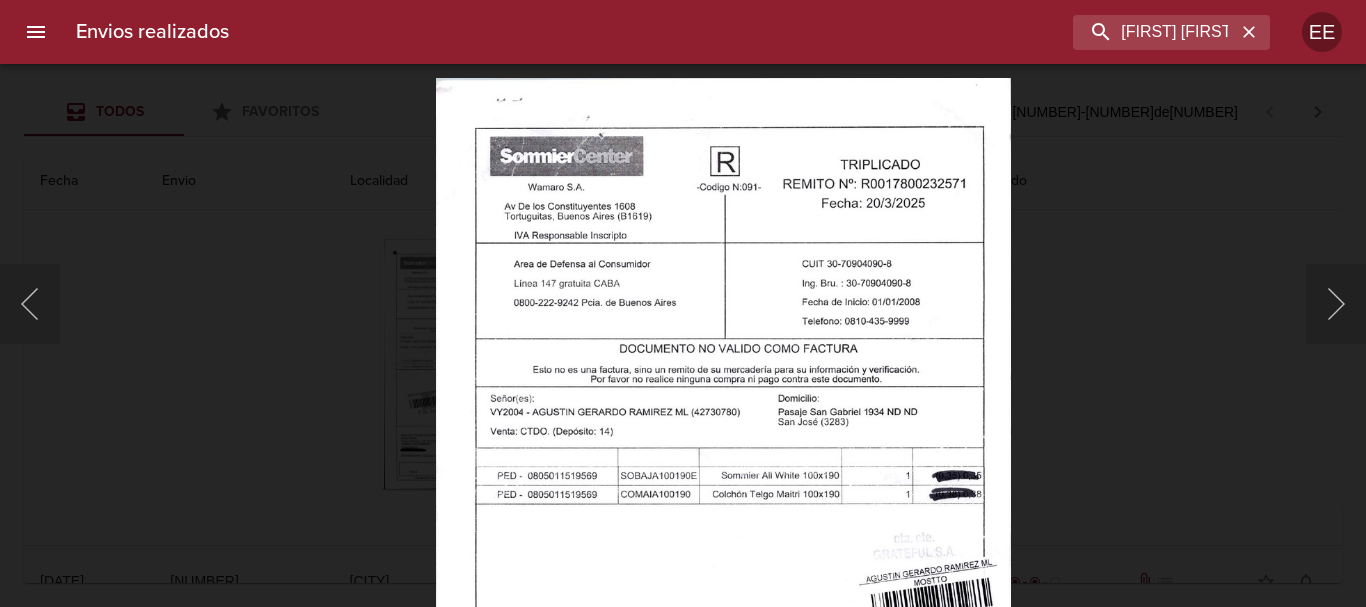 click at bounding box center (723, 487) 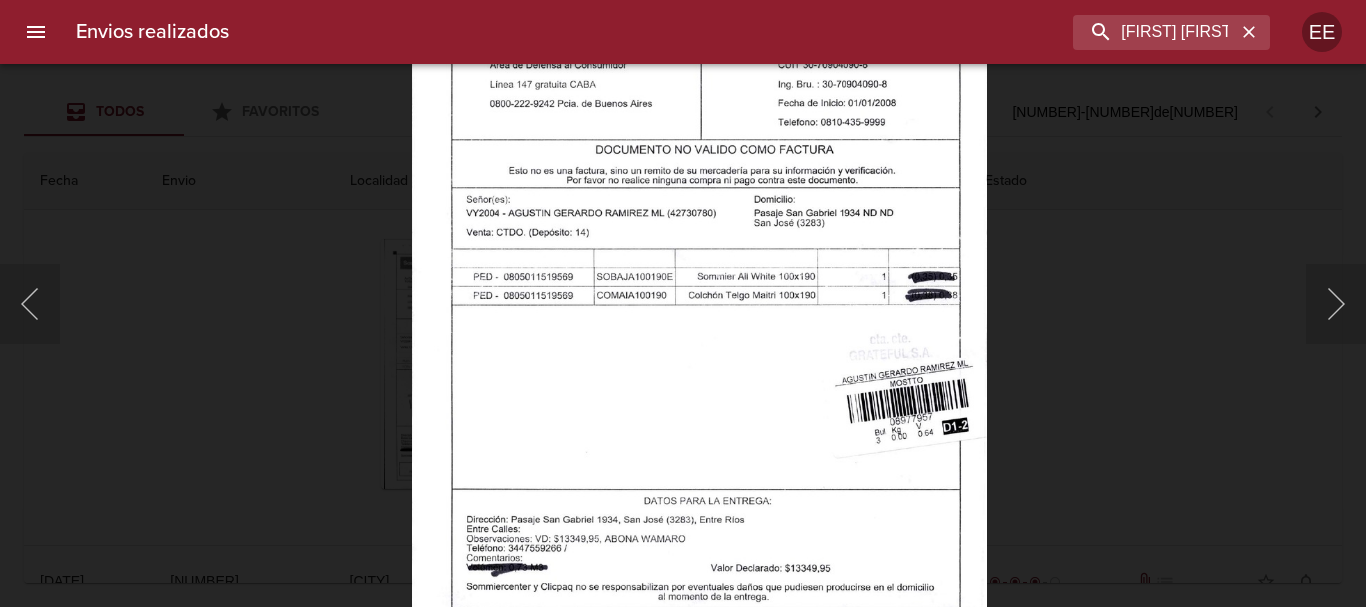 click at bounding box center [699, 288] 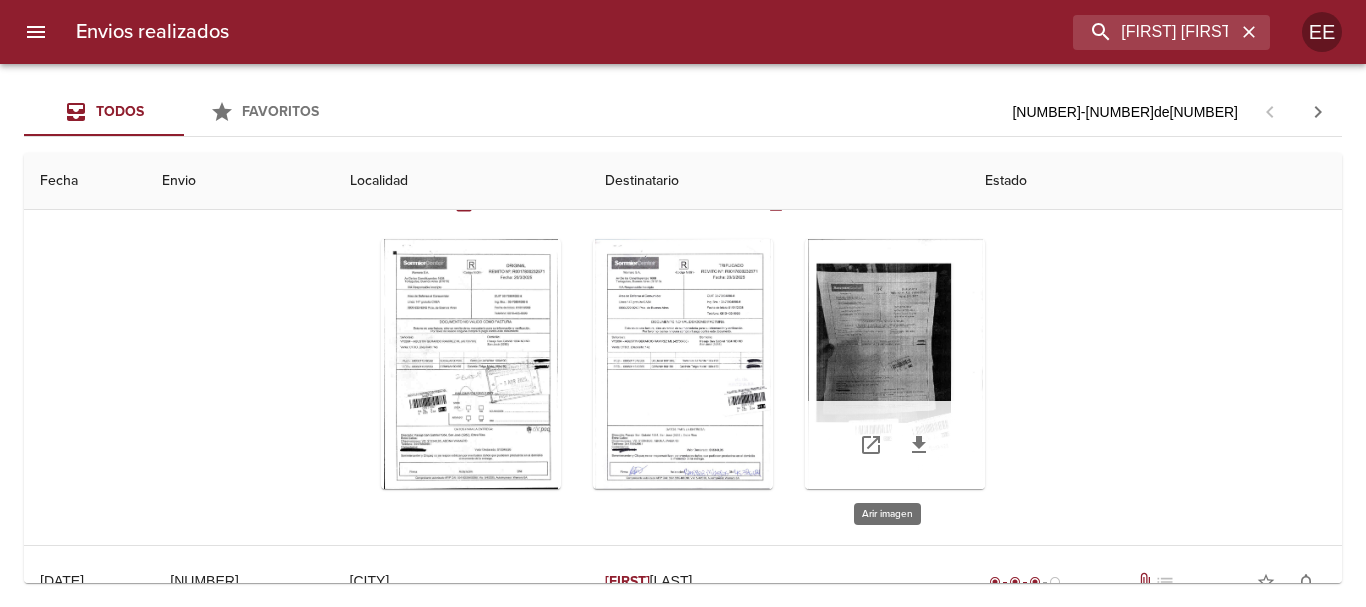 click at bounding box center [895, 364] 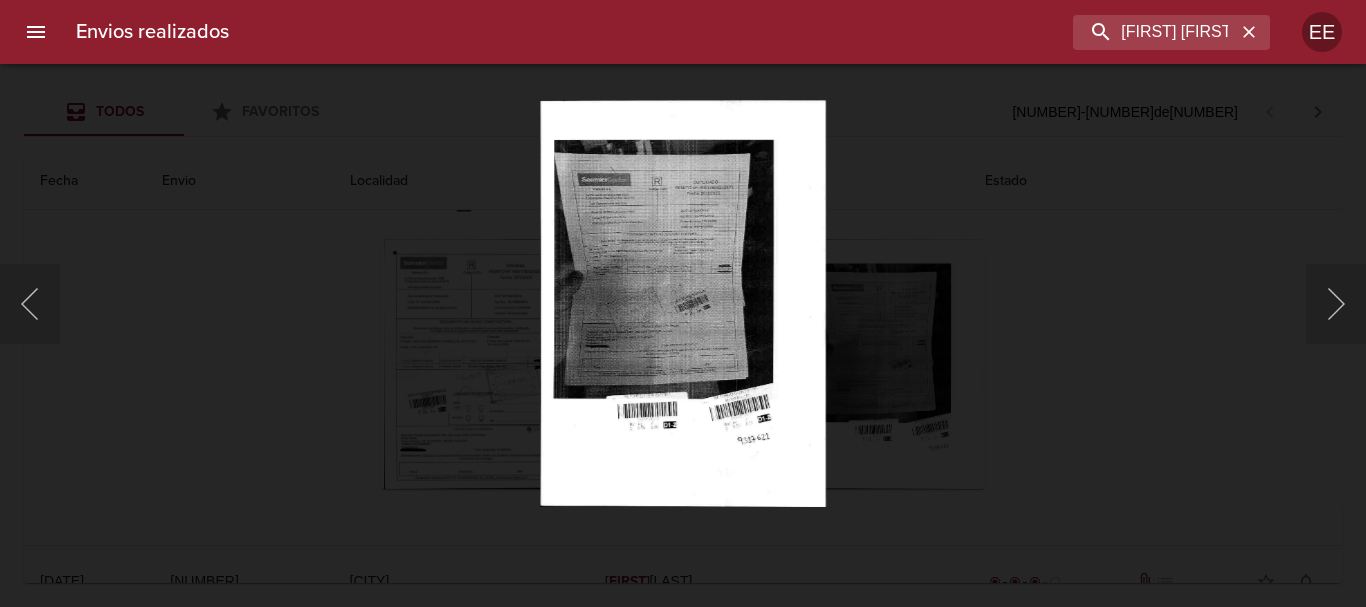 click at bounding box center [683, 303] 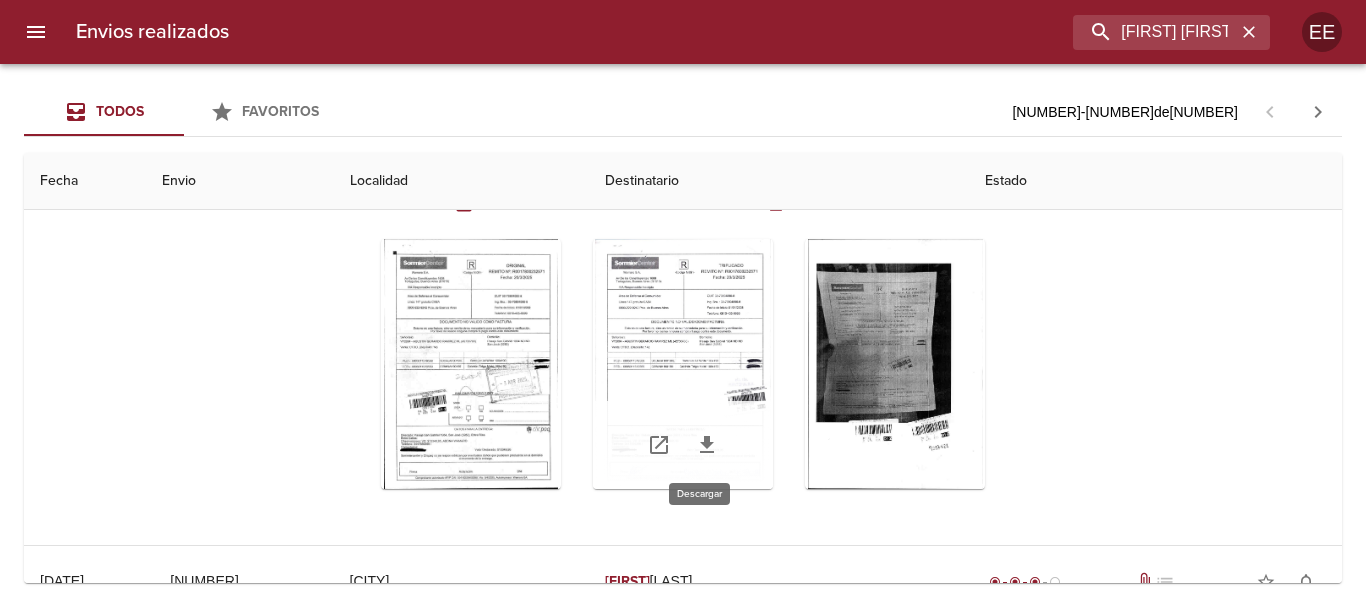 click at bounding box center (707, 444) 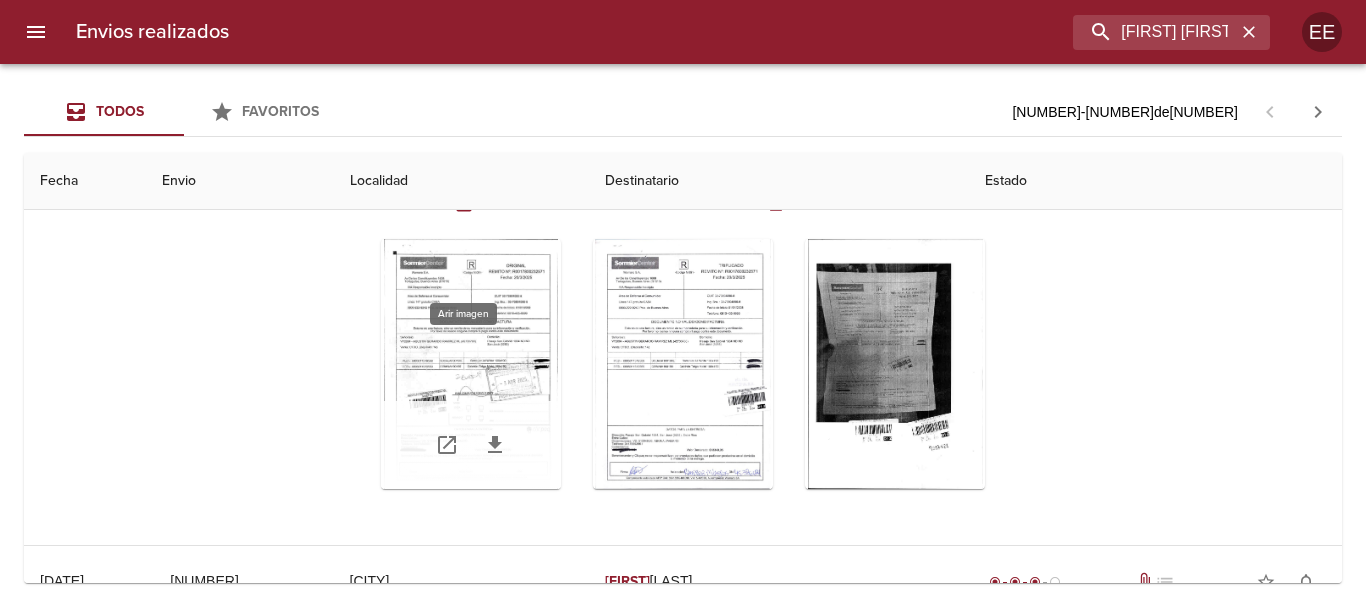 scroll, scrollTop: 0, scrollLeft: 0, axis: both 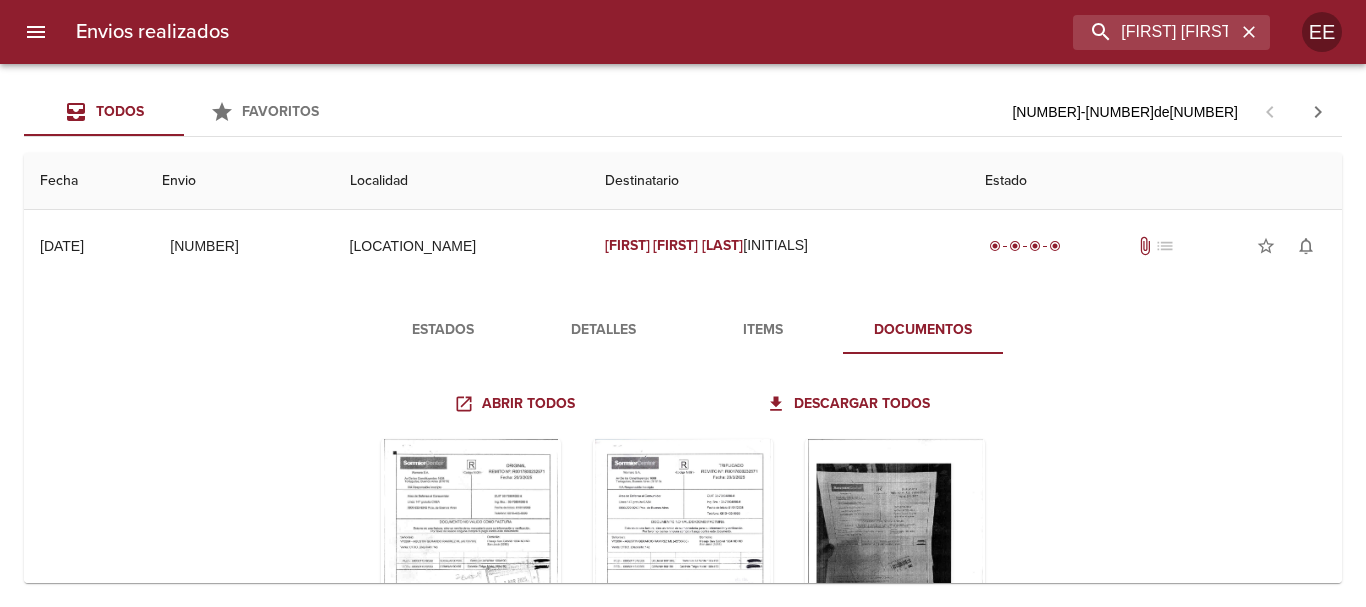 drag, startPoint x: 430, startPoint y: 336, endPoint x: 715, endPoint y: 381, distance: 288.53076 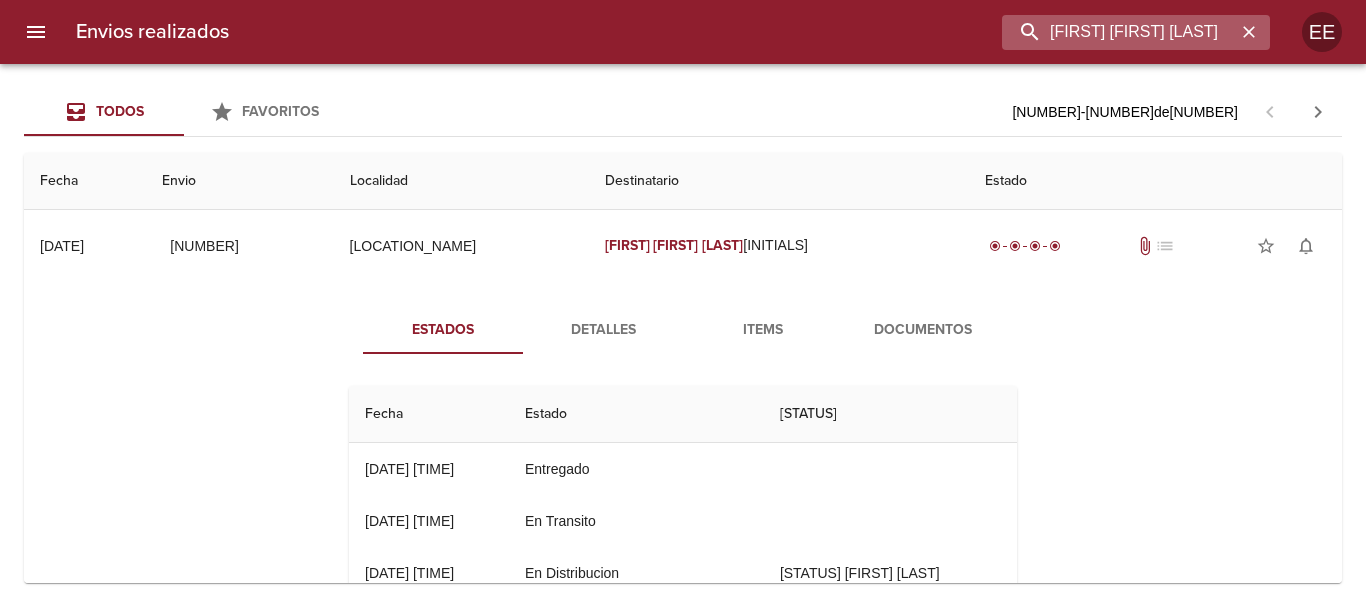 click on "[FIRST] [FIRST] [LAST]" at bounding box center (1119, 32) 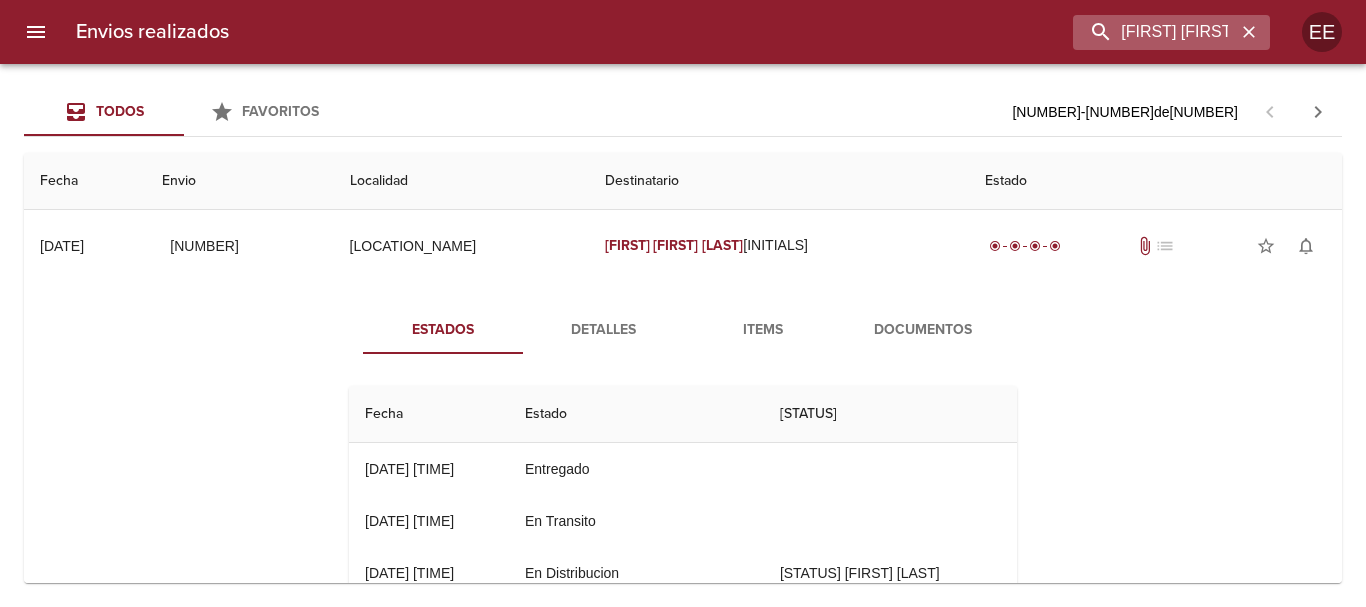 click at bounding box center (1249, 32) 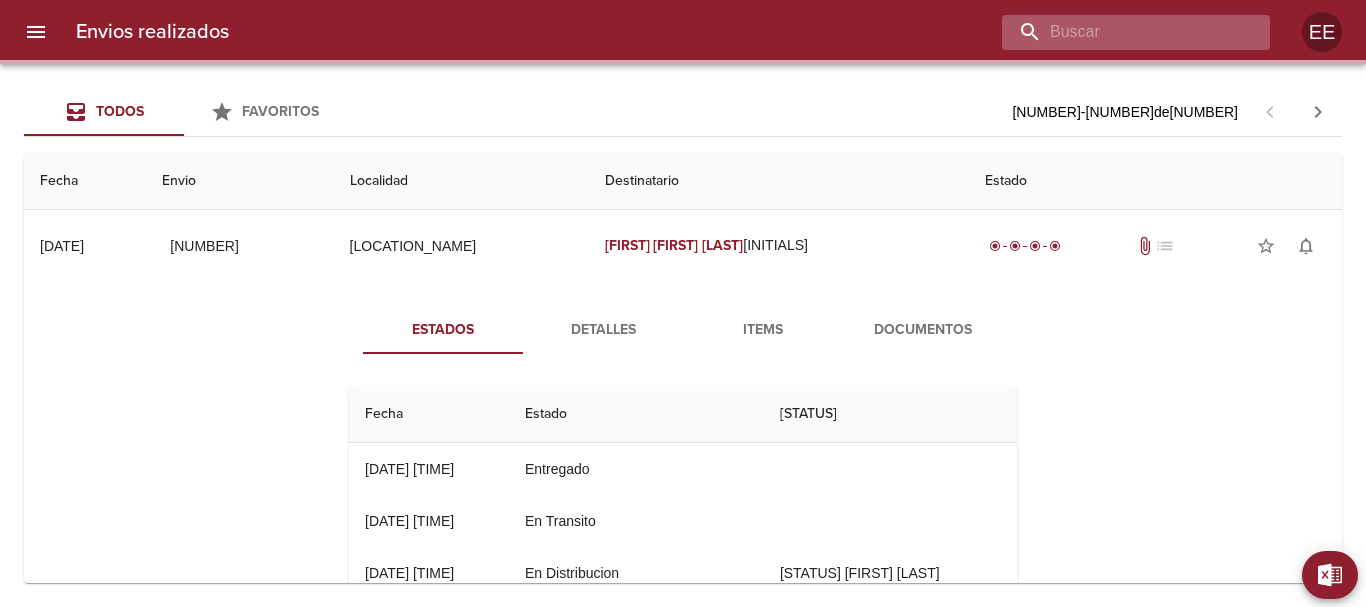 click at bounding box center (1119, 32) 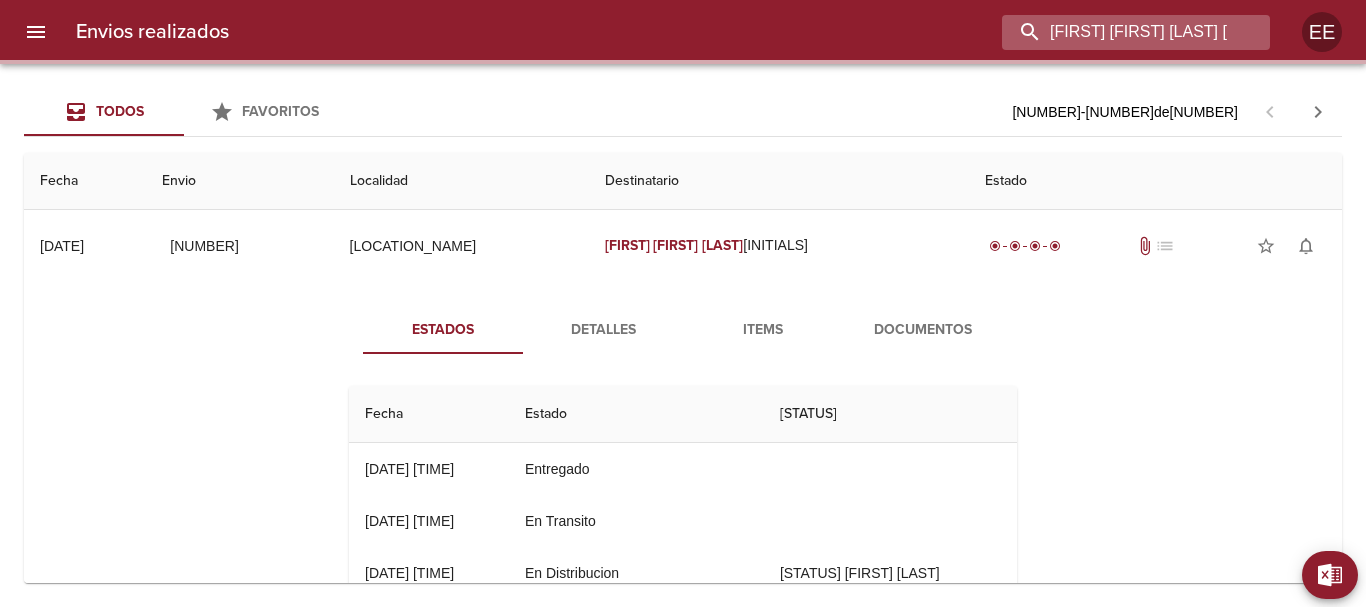 scroll, scrollTop: 0, scrollLeft: 60, axis: horizontal 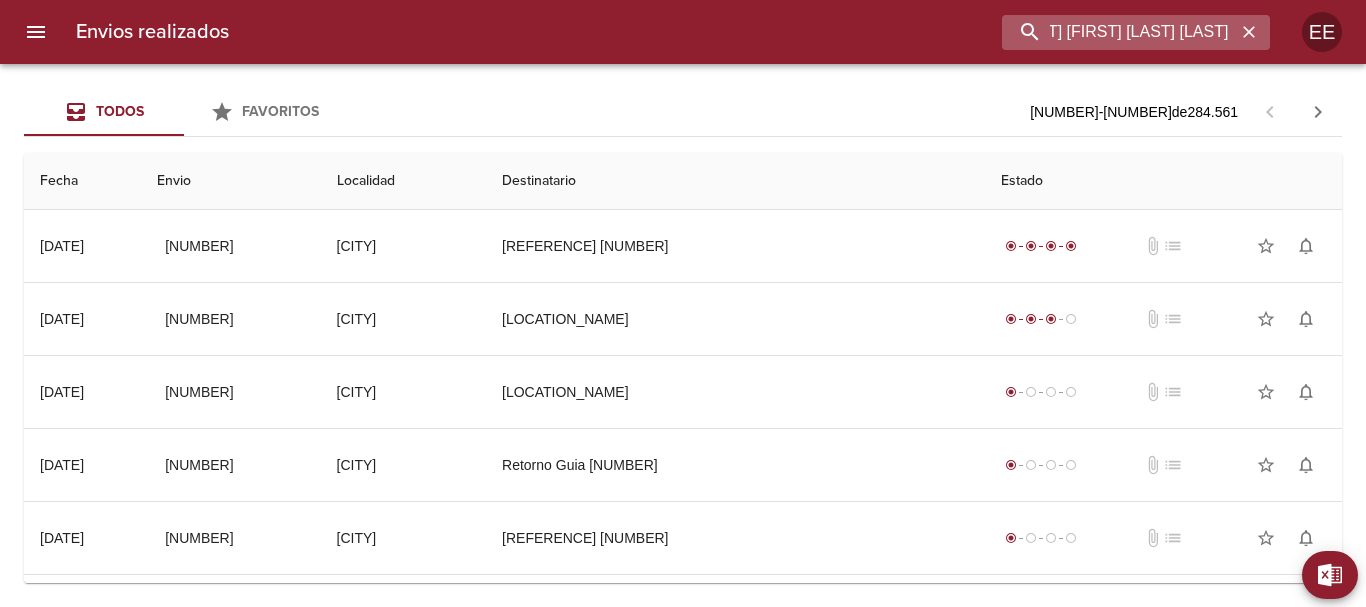 type on "[FIRST] [FIRST] [LAST] [LAST]" 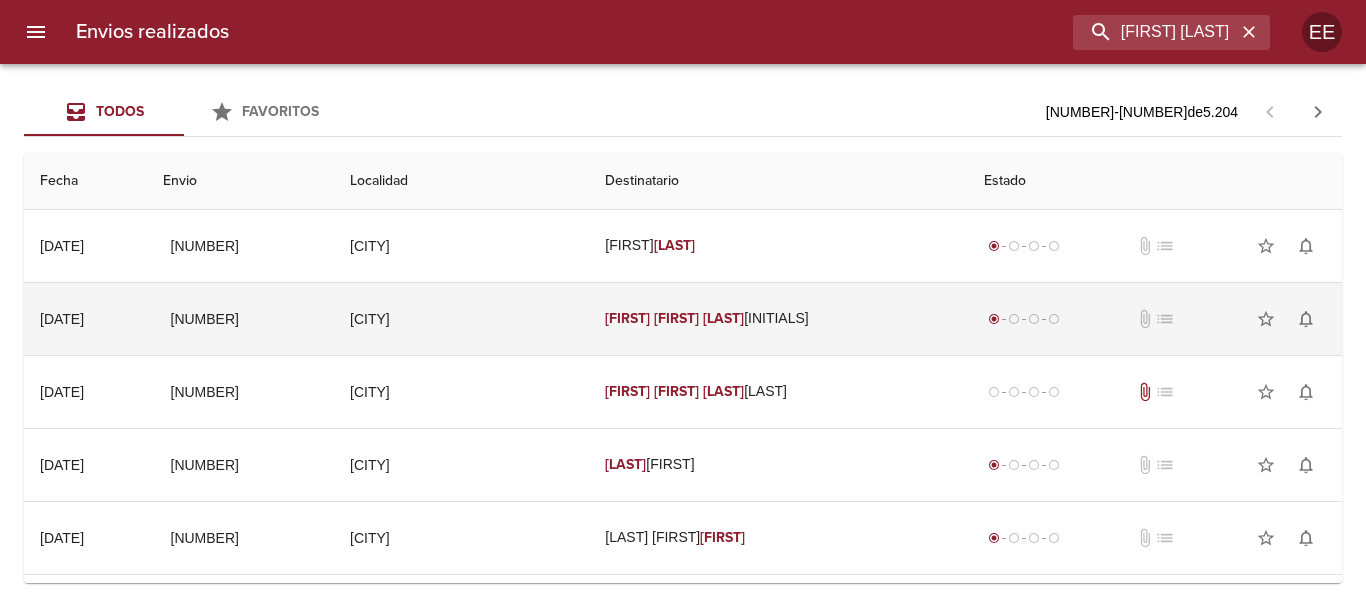 click on "[FIRST] [FIRST] [LAST] [INITIAL]" at bounding box center [778, 319] 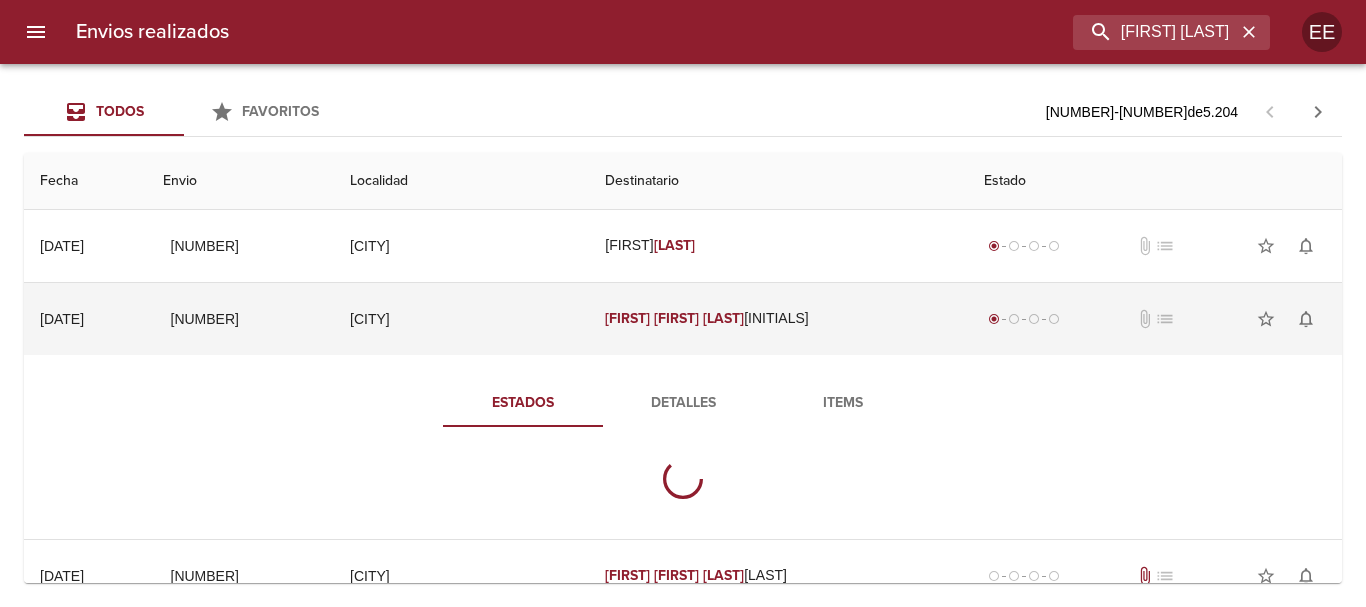 scroll, scrollTop: 0, scrollLeft: 0, axis: both 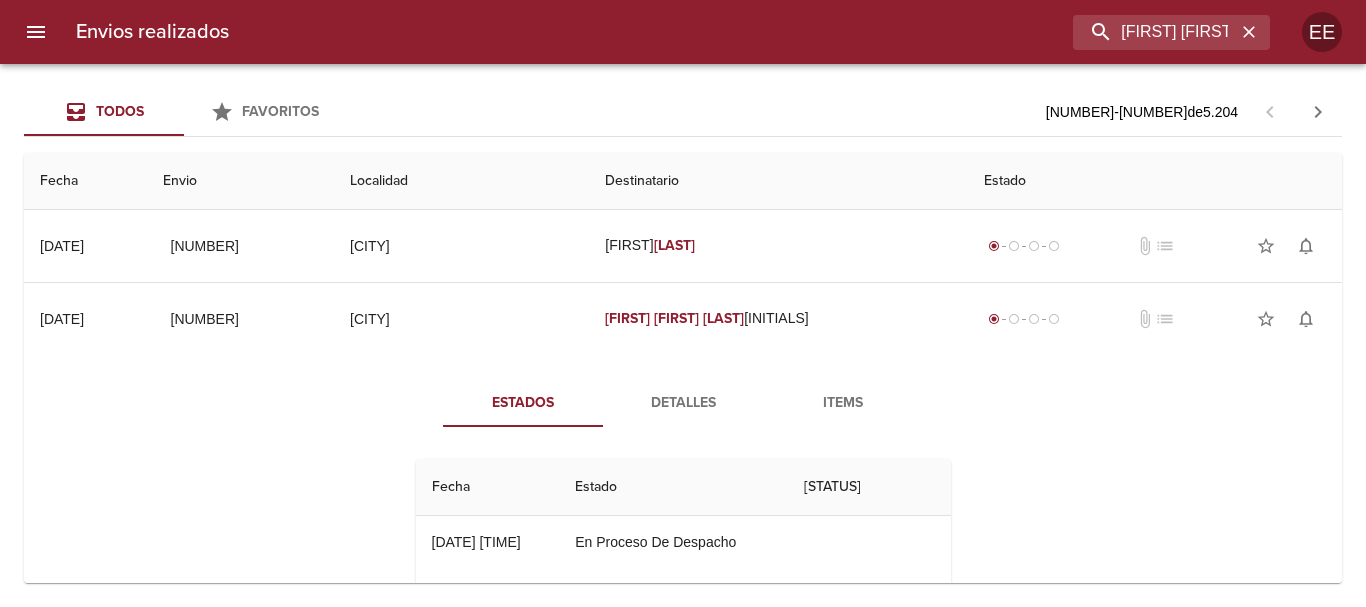click on "Detalles" at bounding box center (683, 403) 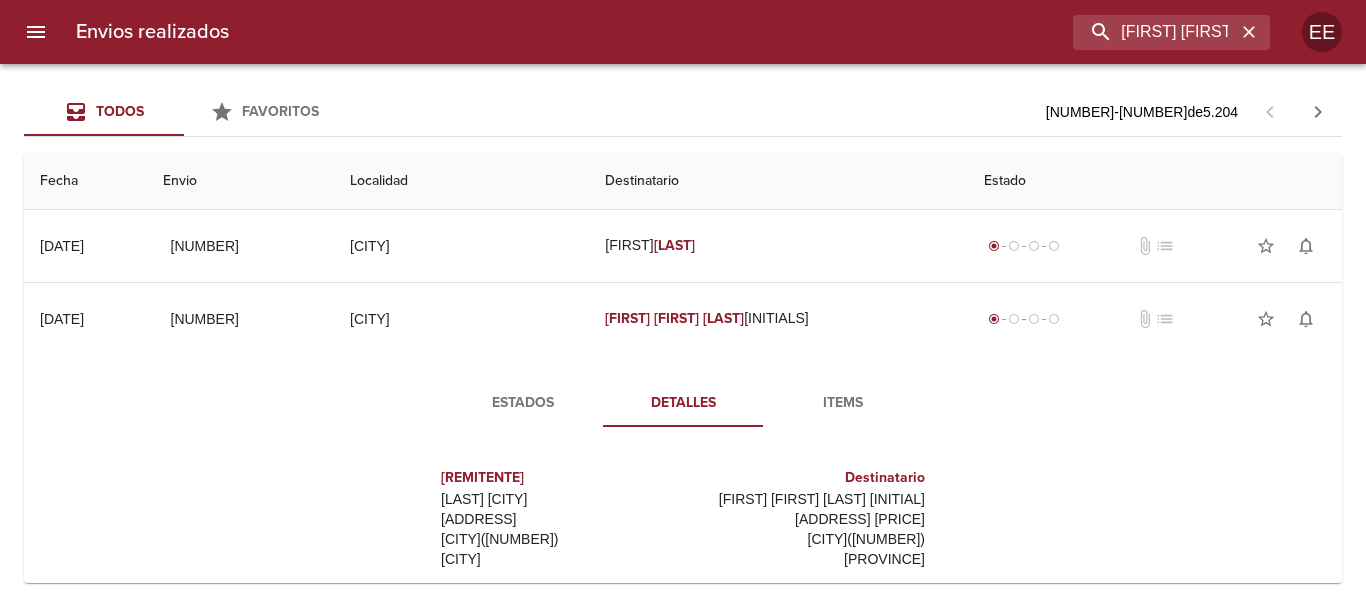 scroll, scrollTop: 100, scrollLeft: 0, axis: vertical 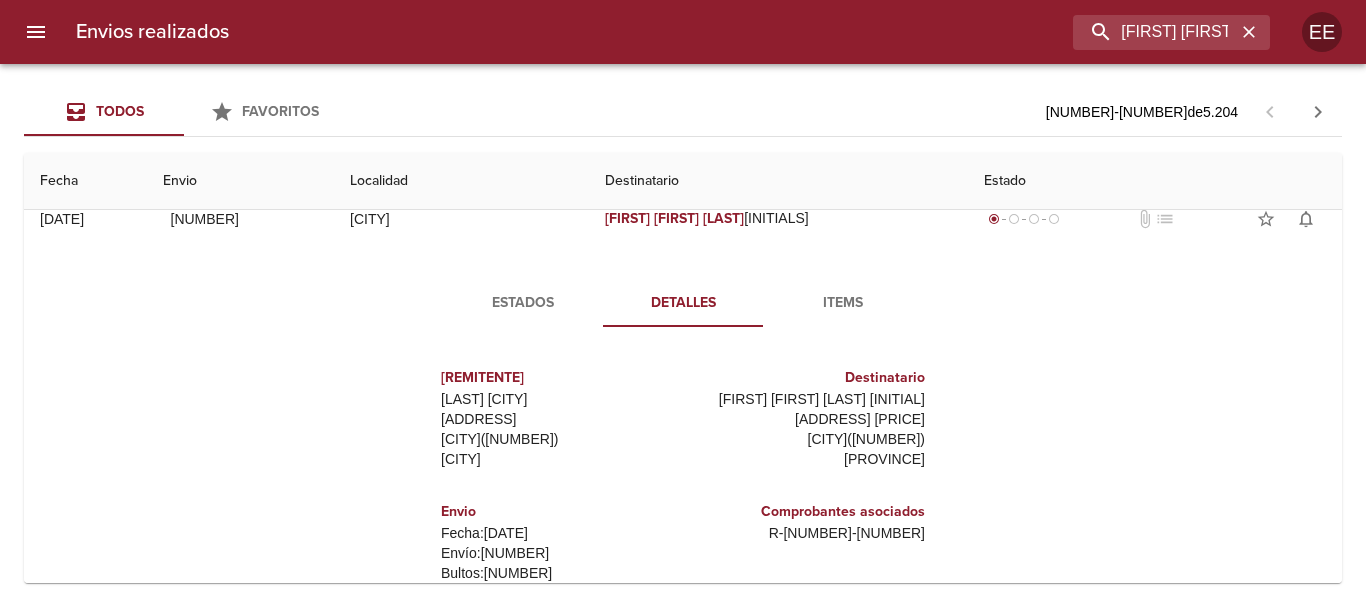 type 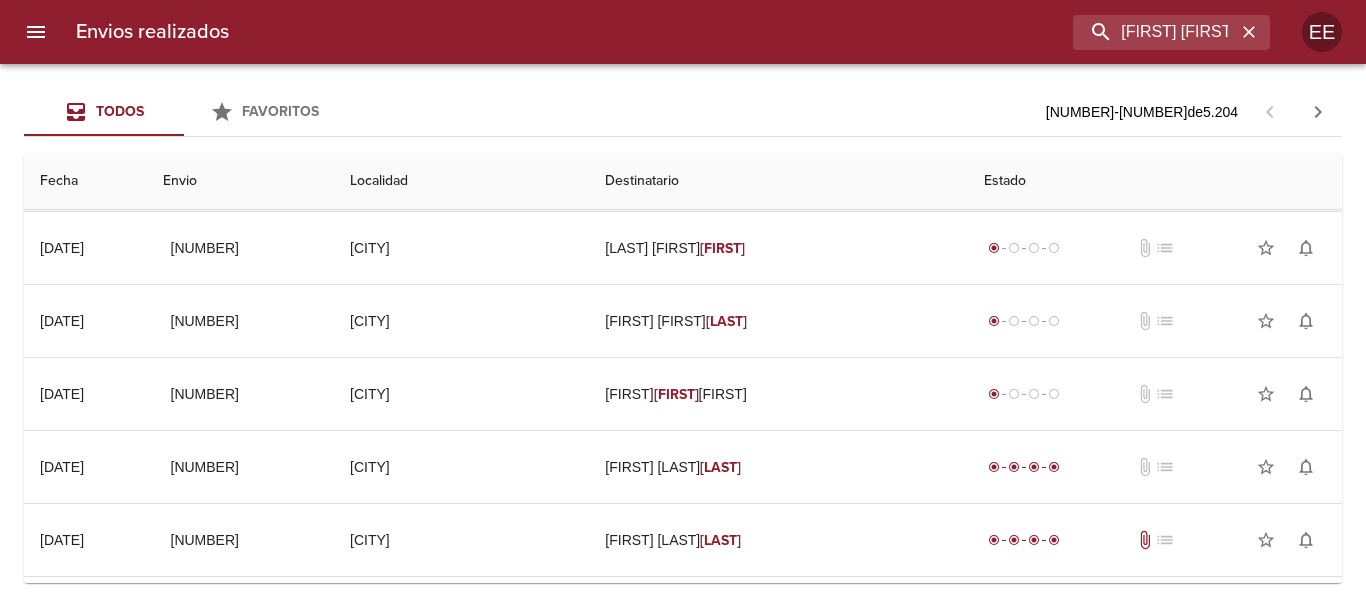 scroll, scrollTop: 600, scrollLeft: 0, axis: vertical 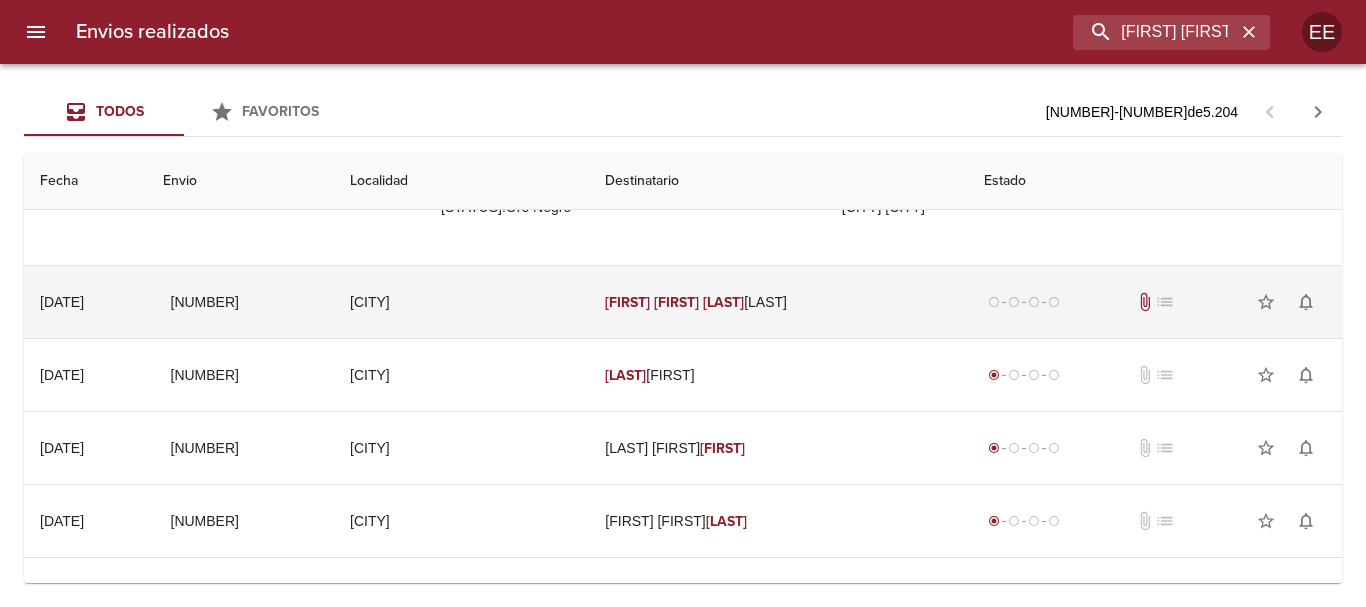 click on "[FIRST] [FIRST] [LAST] [LAST]" at bounding box center [778, 302] 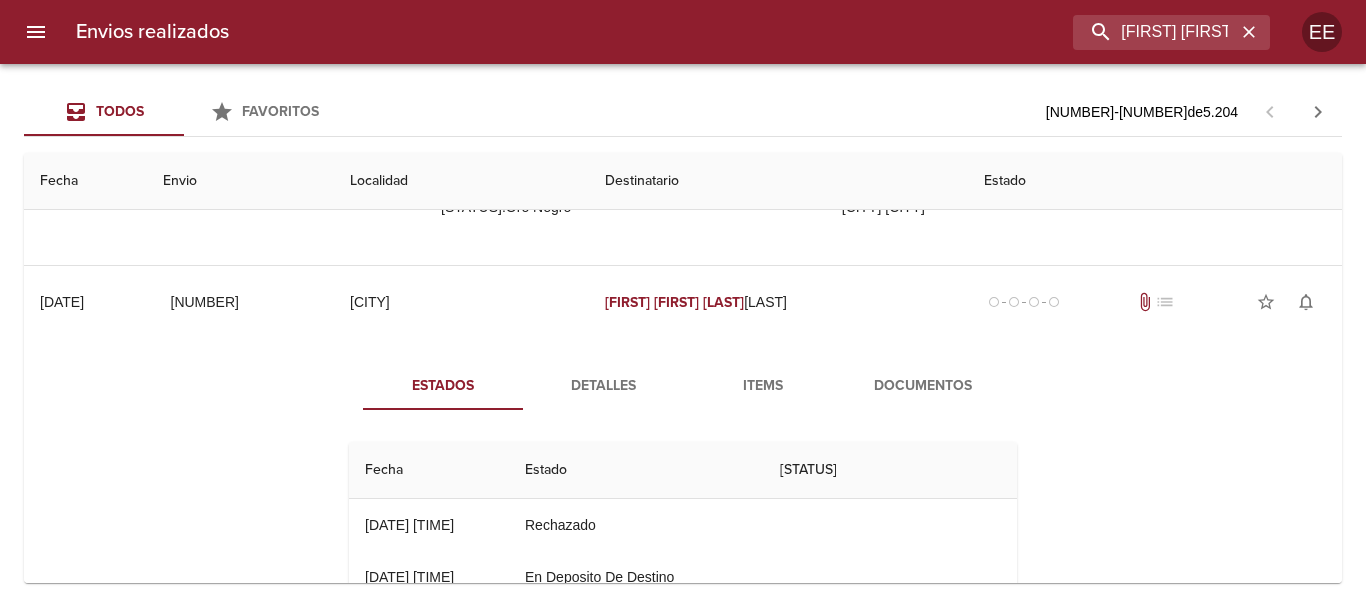 click on "Detalles" at bounding box center (603, 386) 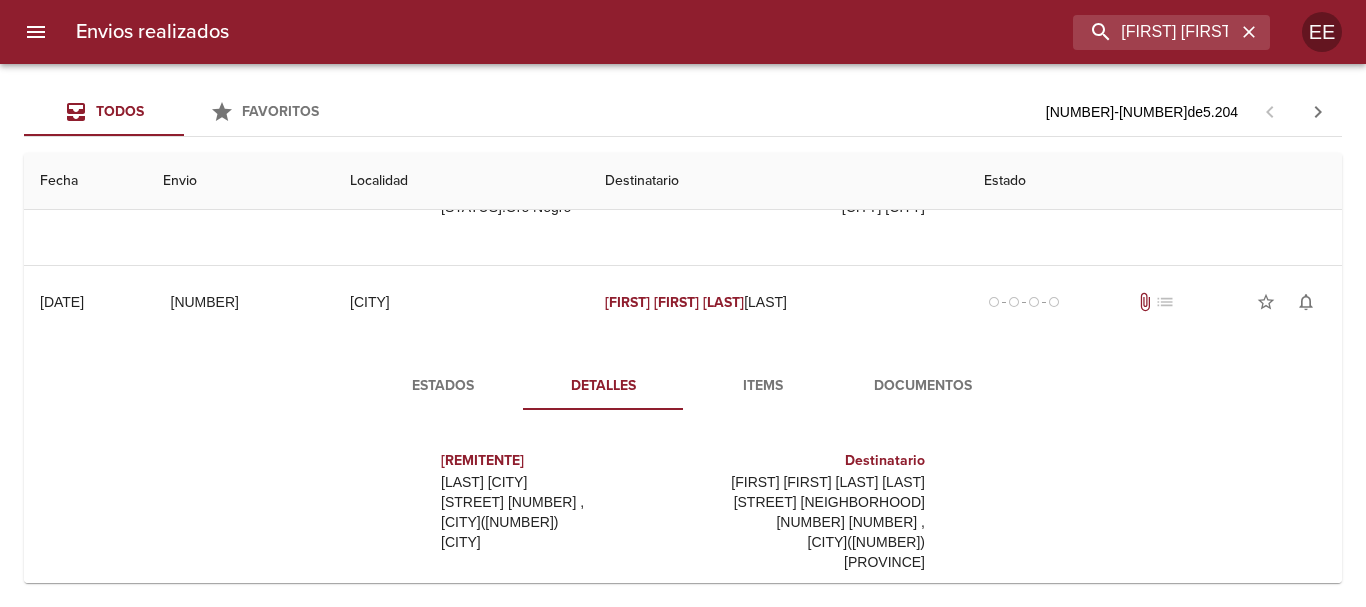 scroll, scrollTop: 49, scrollLeft: 0, axis: vertical 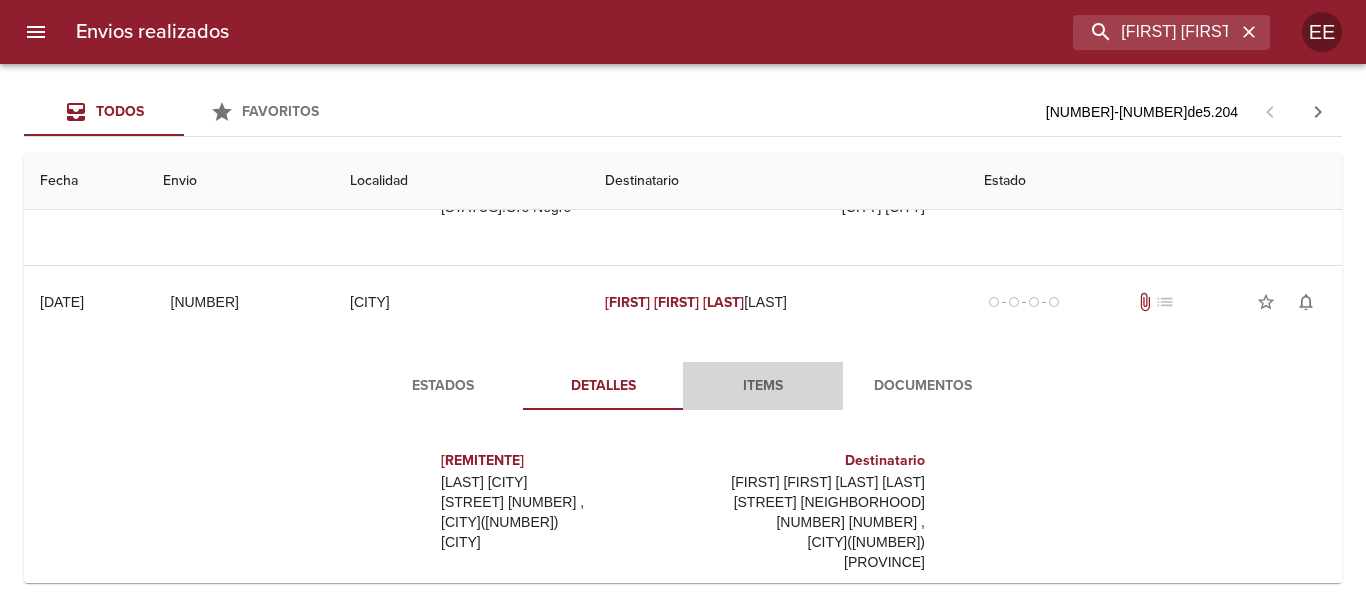 click on "Items" at bounding box center [763, 386] 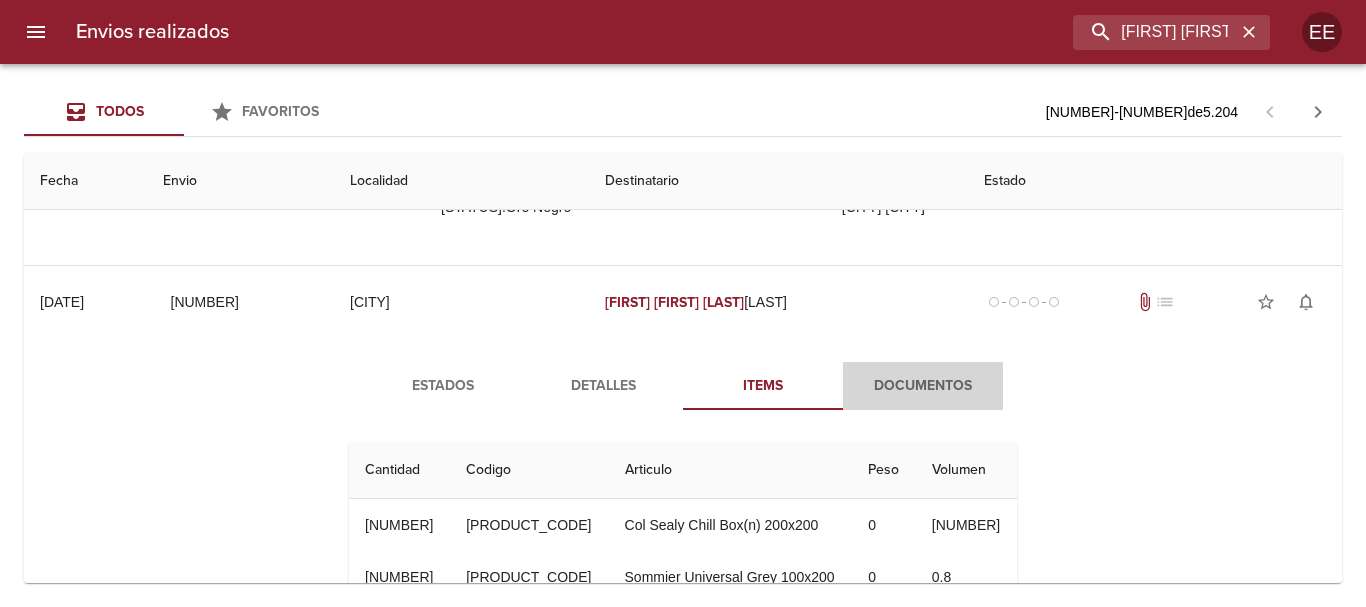 click on "Documentos" at bounding box center [923, 386] 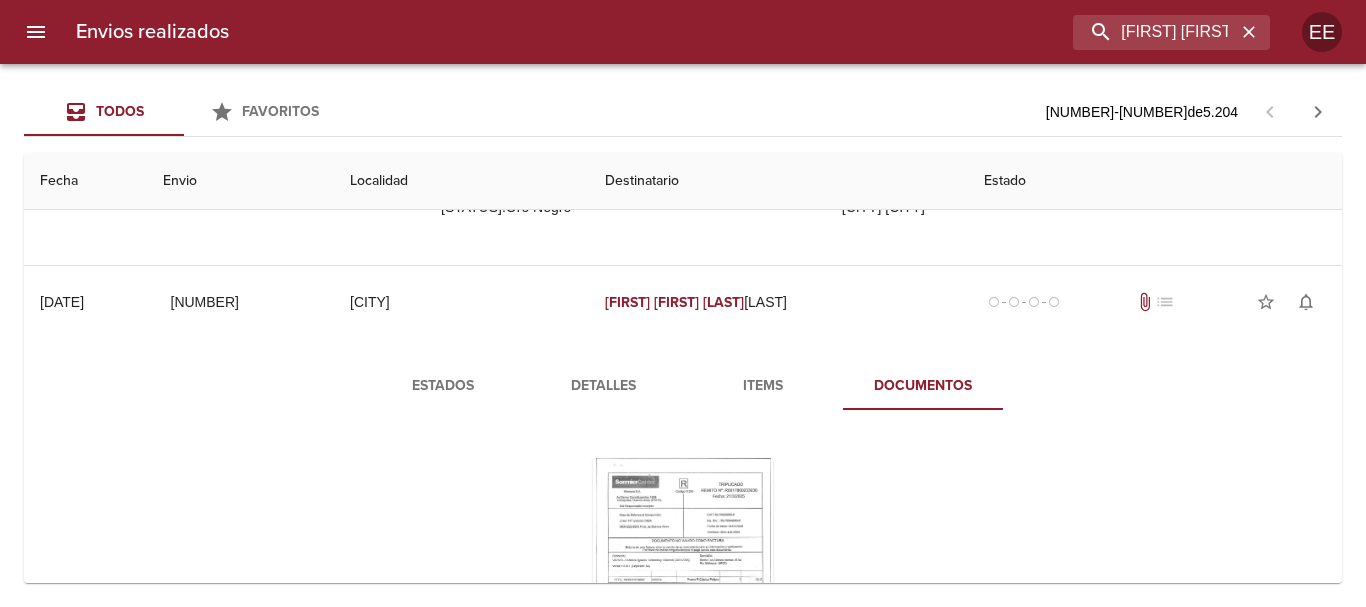 scroll, scrollTop: 800, scrollLeft: 0, axis: vertical 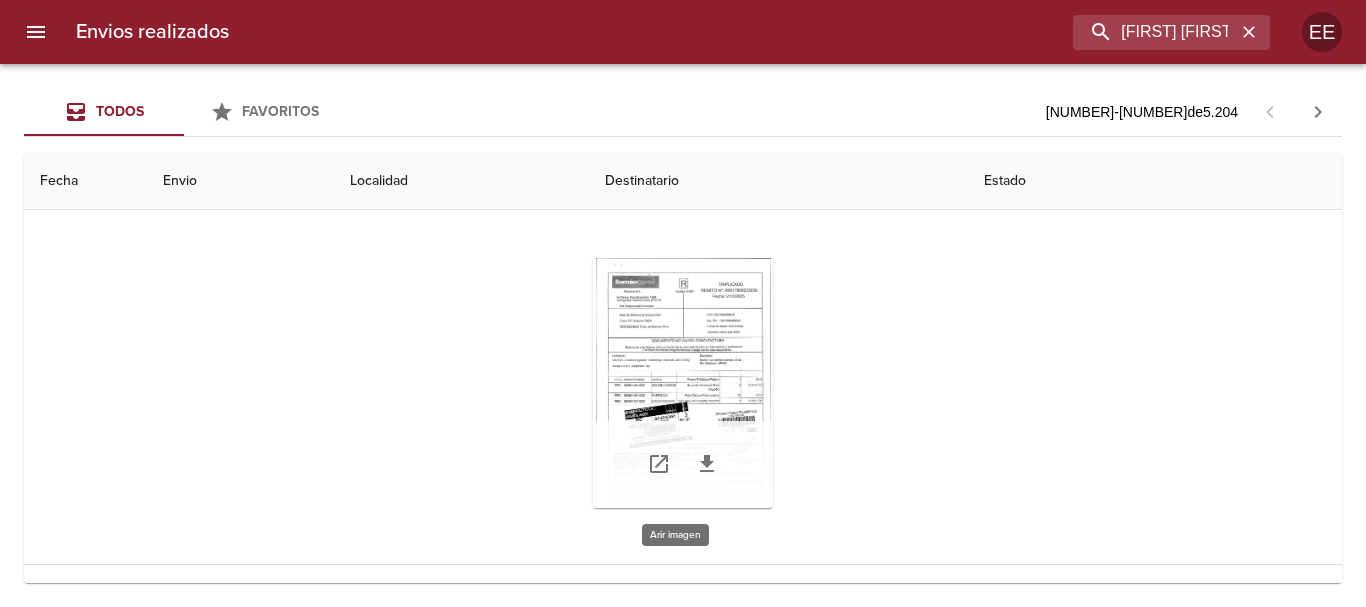 click at bounding box center (683, 383) 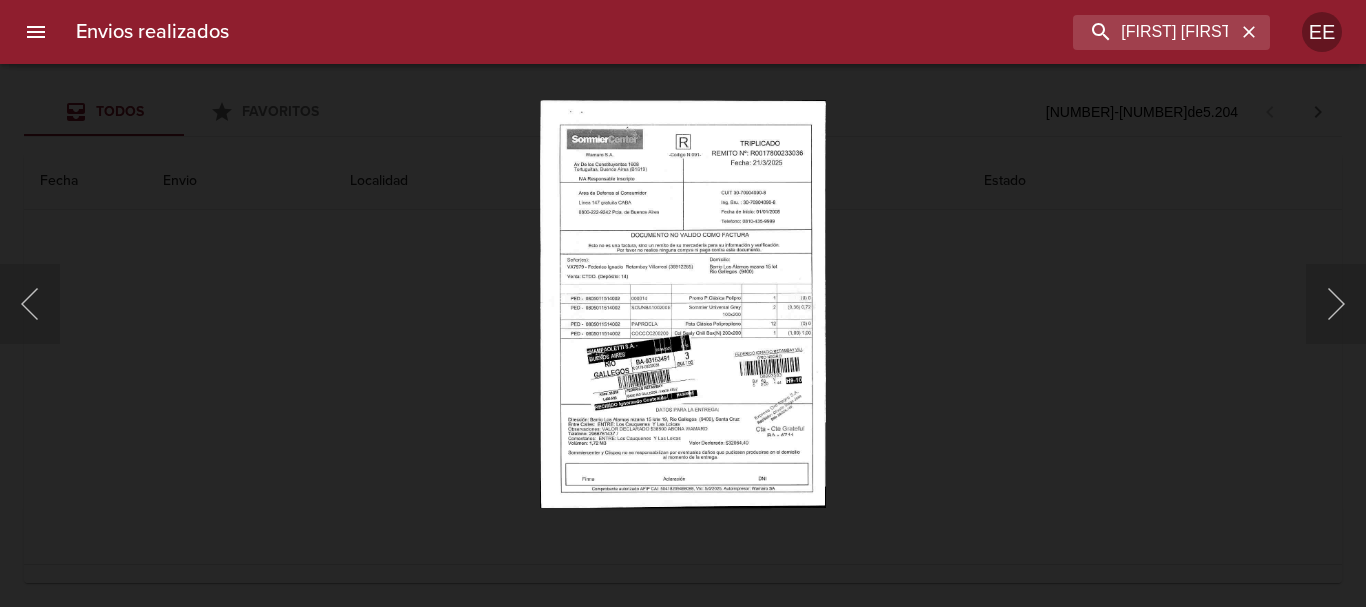 click at bounding box center (682, 303) 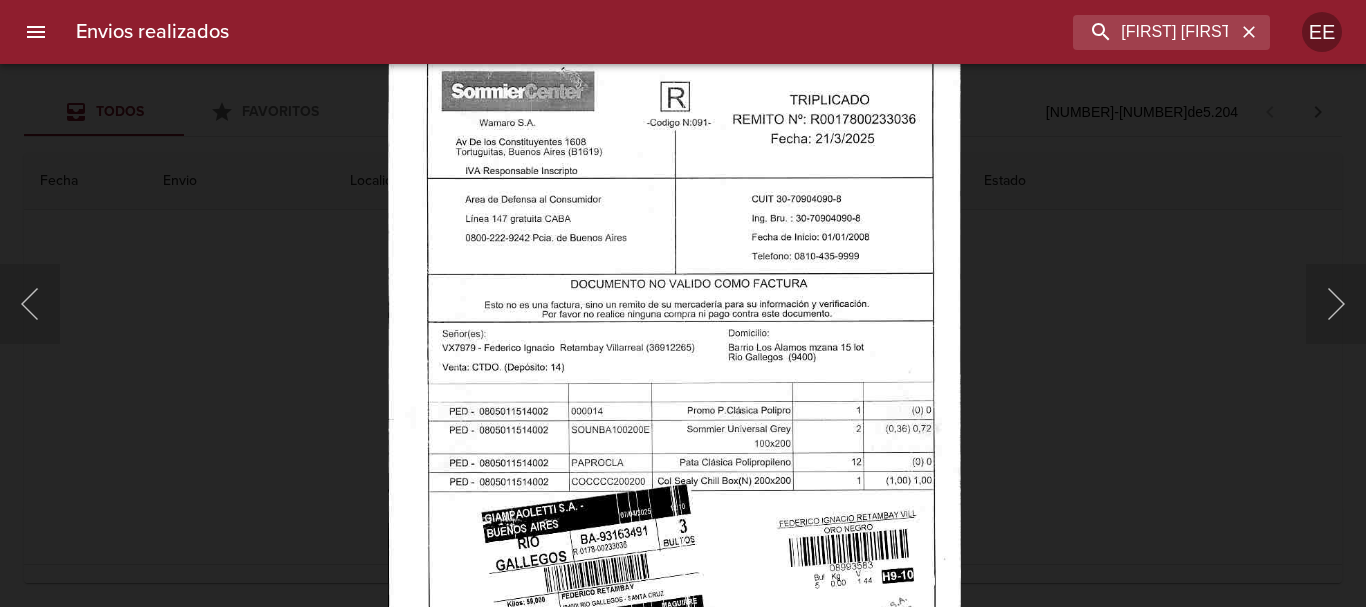 click at bounding box center [674, 422] 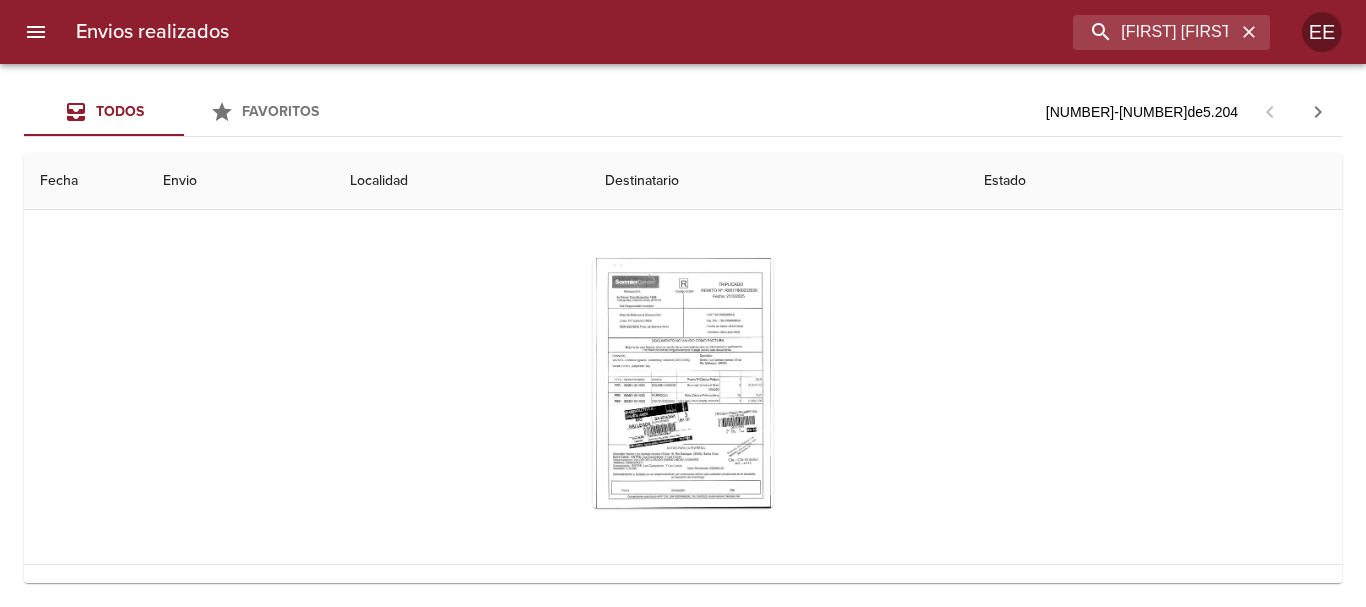 scroll, scrollTop: 600, scrollLeft: 0, axis: vertical 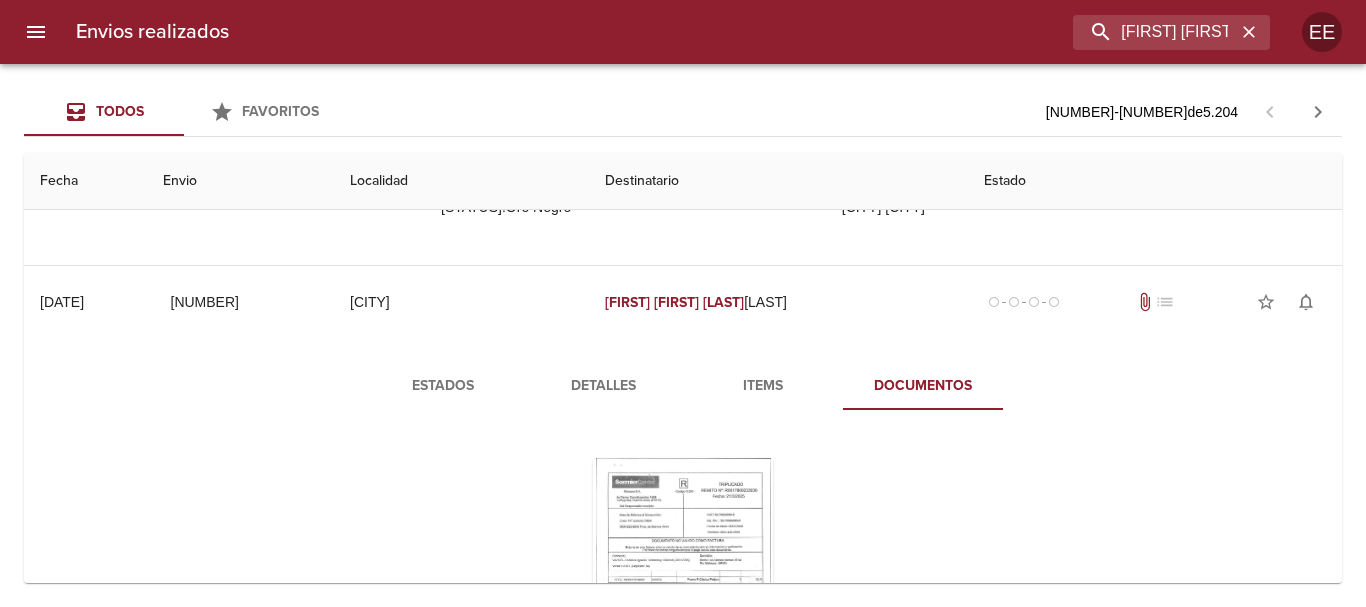 click on "Estados" at bounding box center (443, 386) 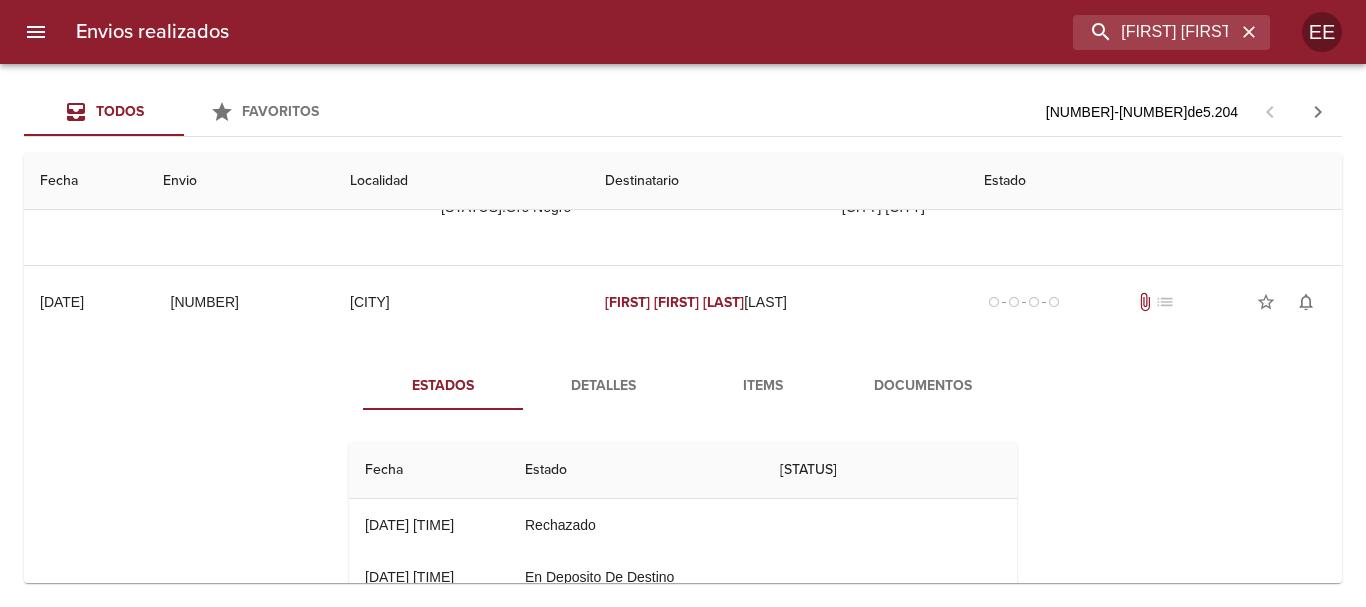 type 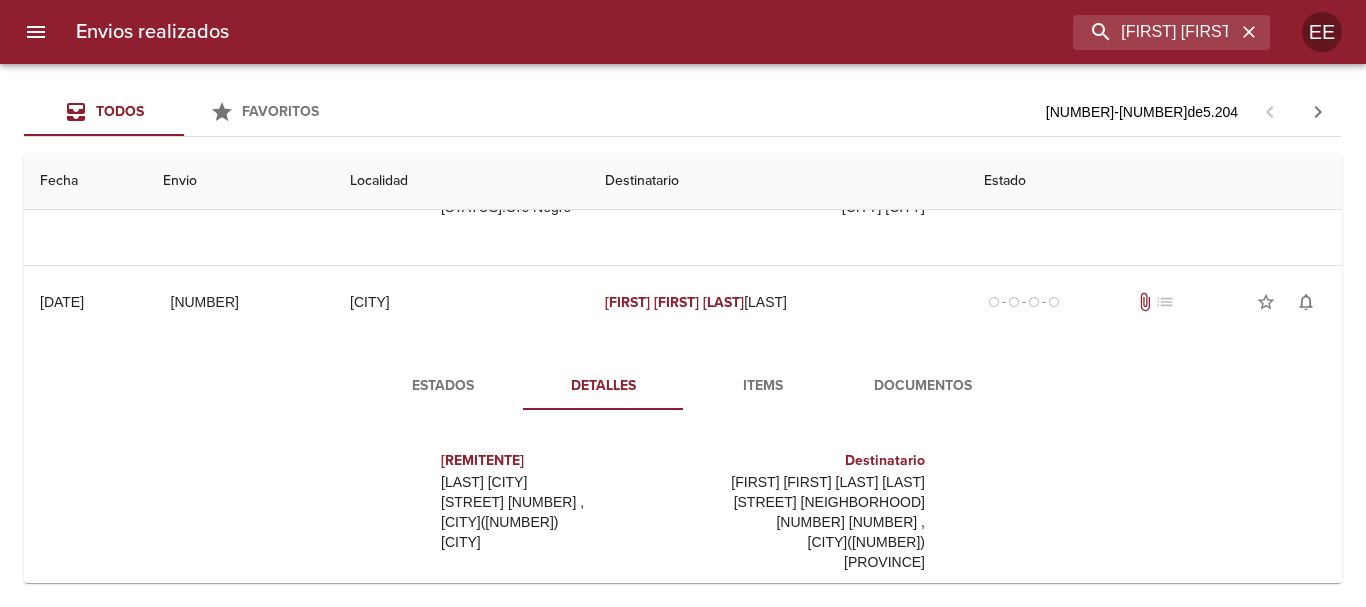 scroll, scrollTop: 49, scrollLeft: 0, axis: vertical 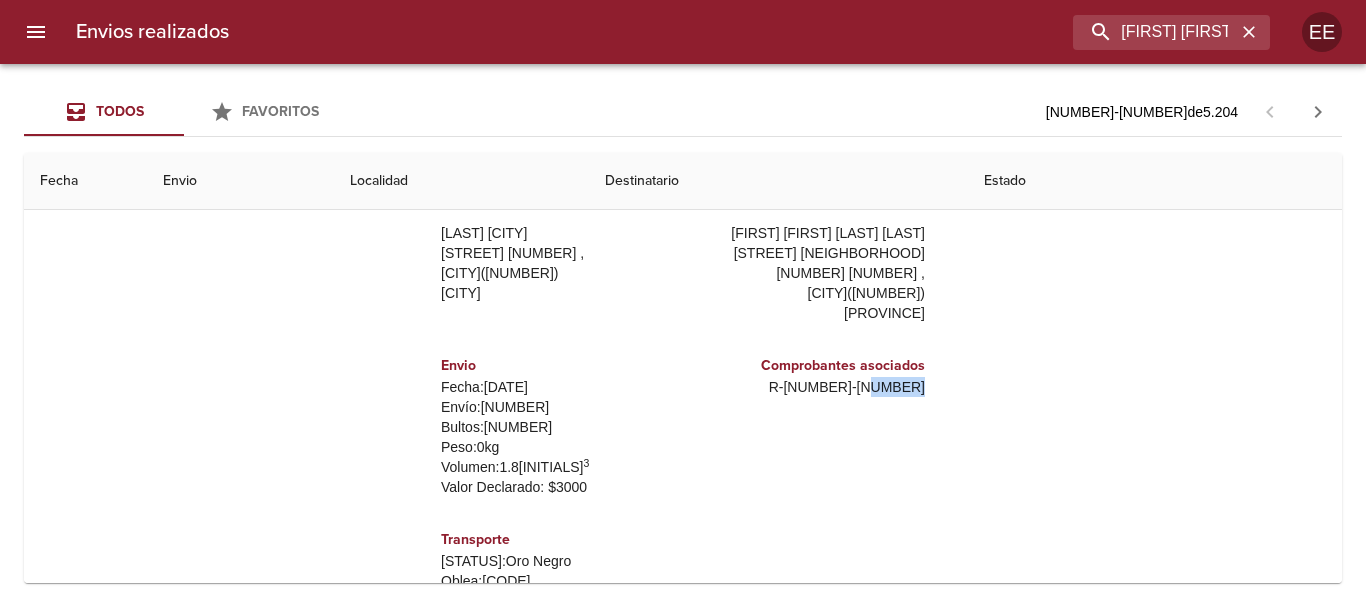 drag, startPoint x: 910, startPoint y: 367, endPoint x: 860, endPoint y: 369, distance: 50.039986 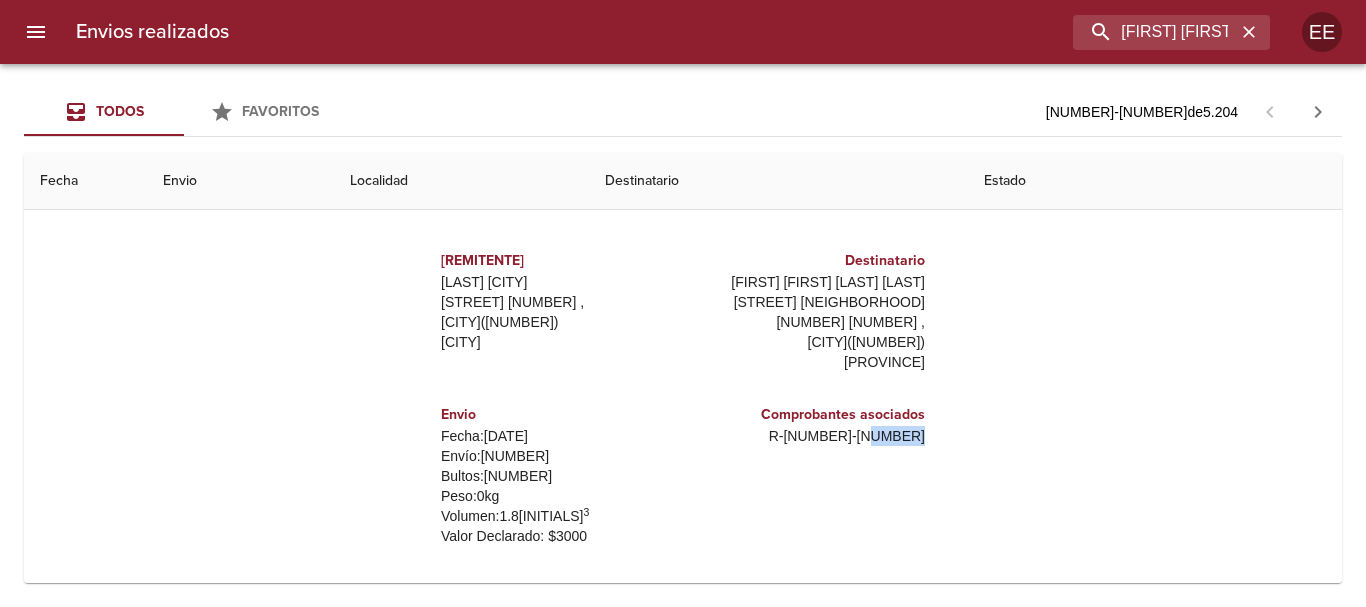 scroll, scrollTop: 400, scrollLeft: 0, axis: vertical 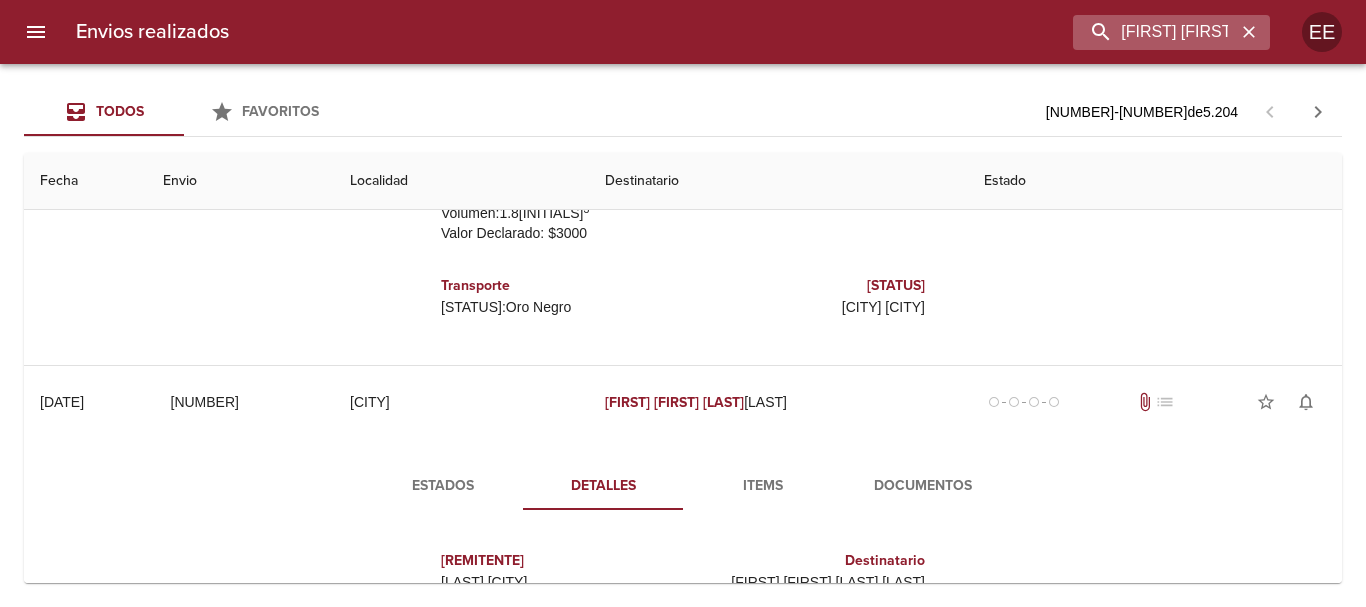 click at bounding box center (1249, 32) 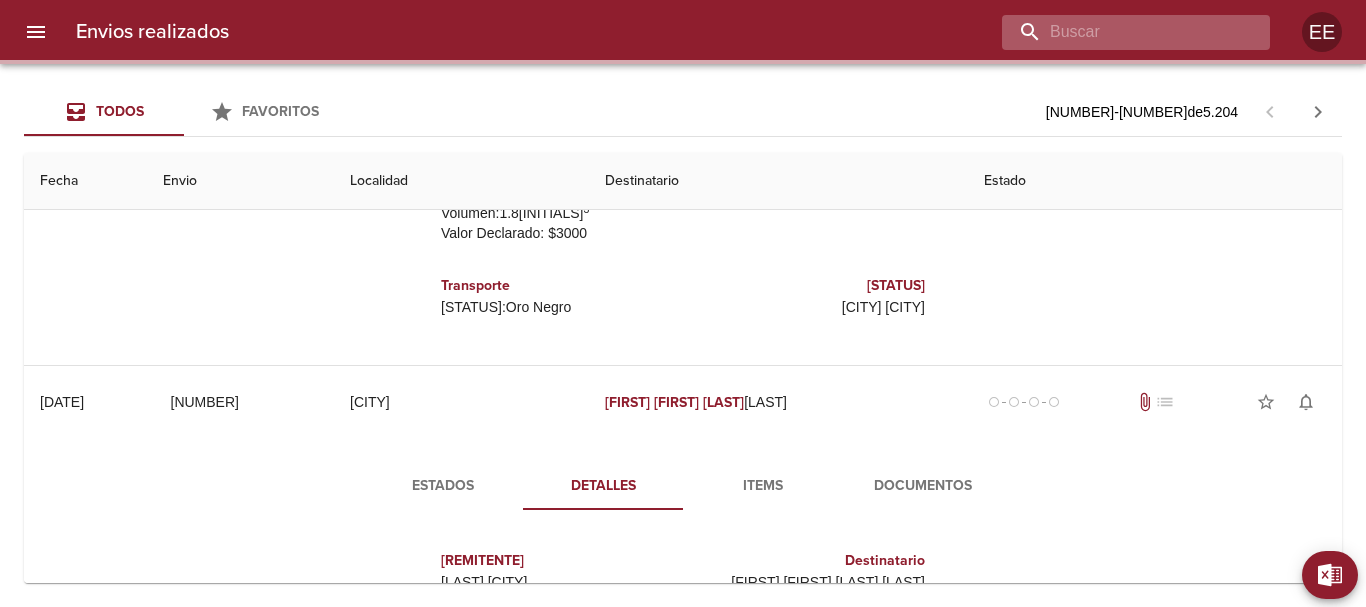 click at bounding box center [1119, 32] 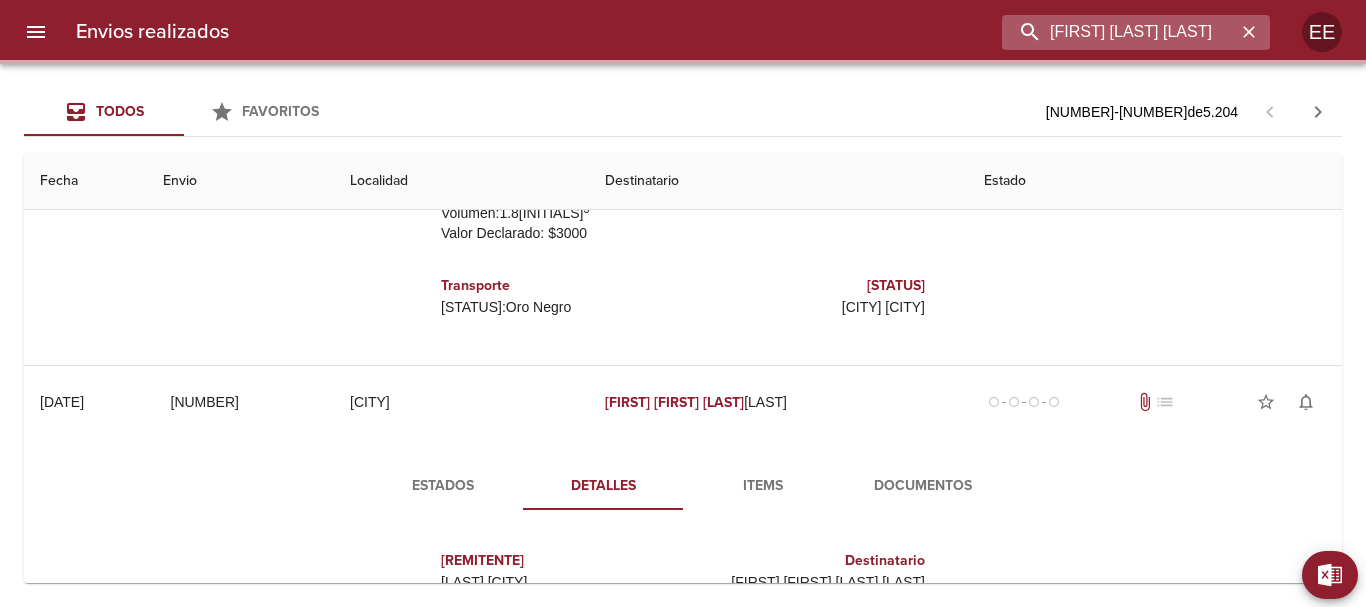 scroll, scrollTop: 0, scrollLeft: 0, axis: both 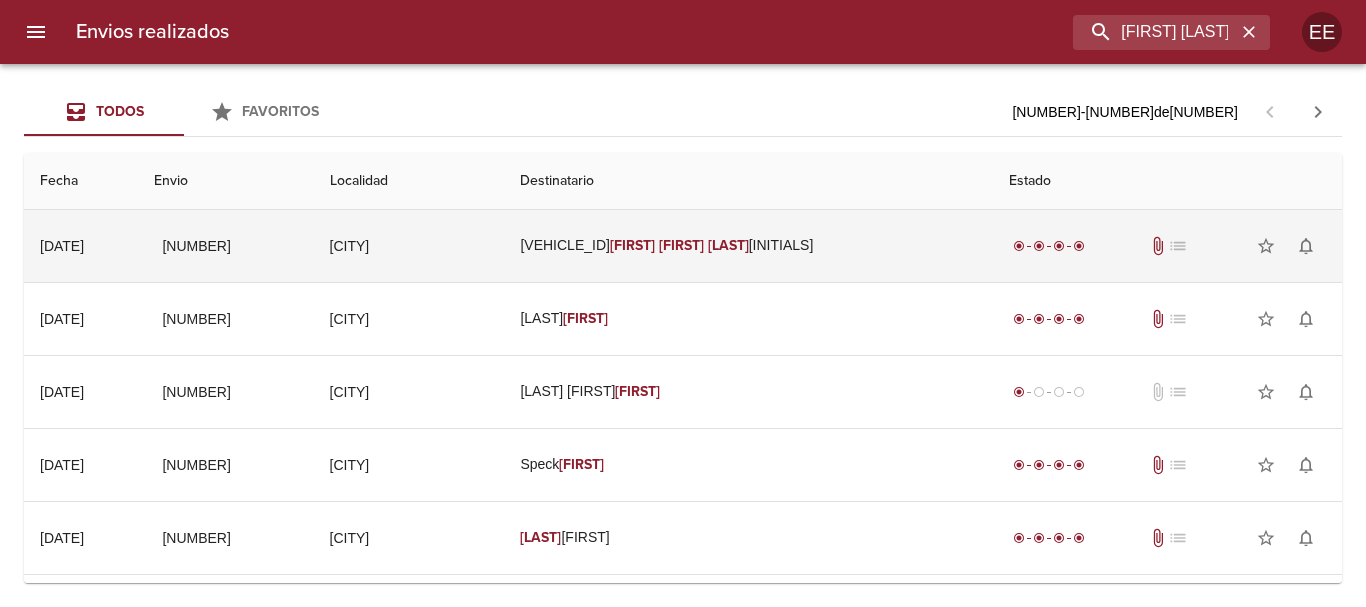 click on "[VEHICLE_ID] [FIRST] [LAST] [INITIALS]" at bounding box center [748, 246] 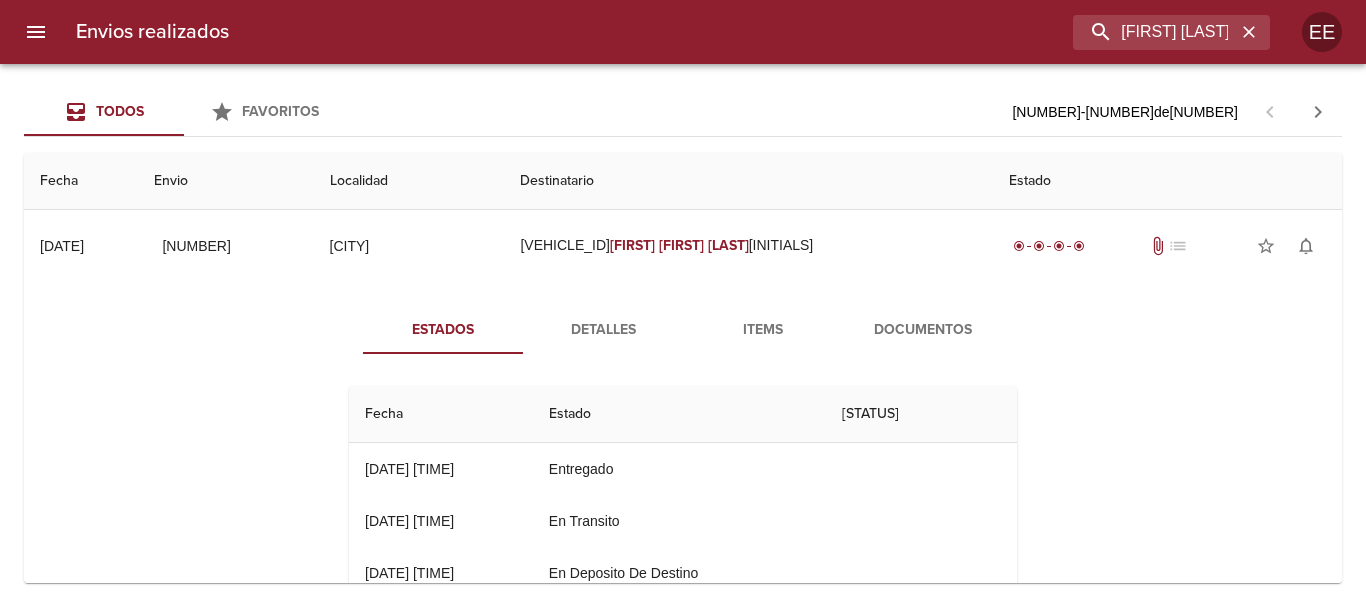 click on "Documentos" at bounding box center [923, 330] 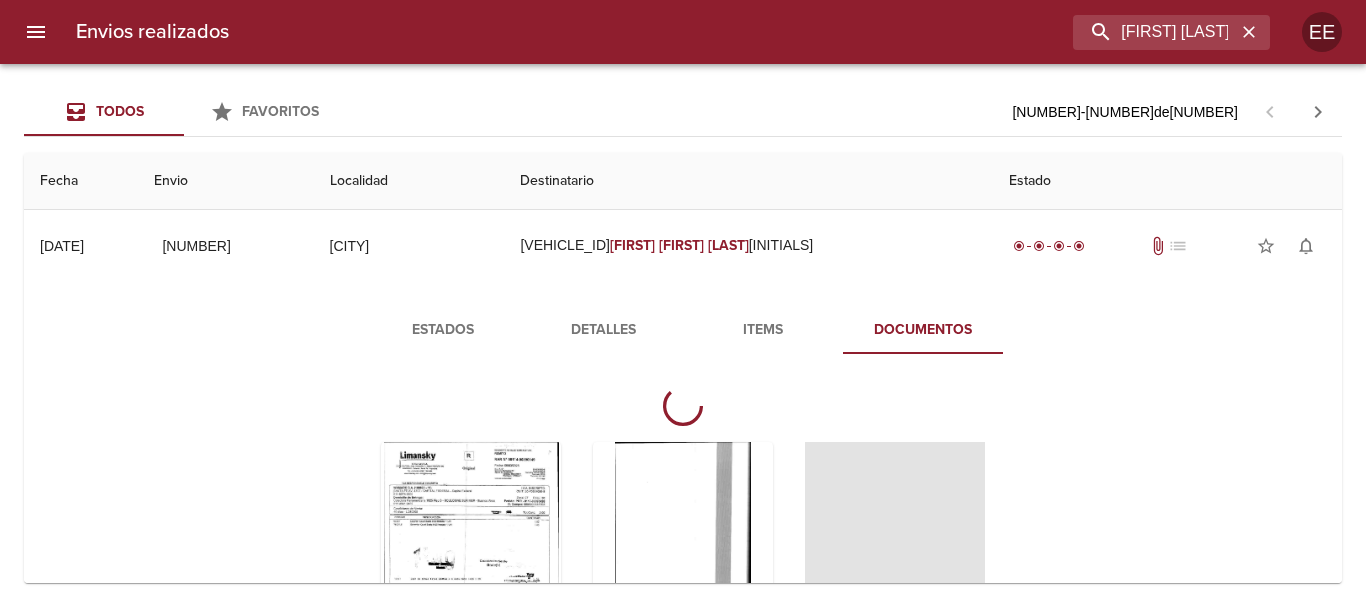 scroll, scrollTop: 297, scrollLeft: 0, axis: vertical 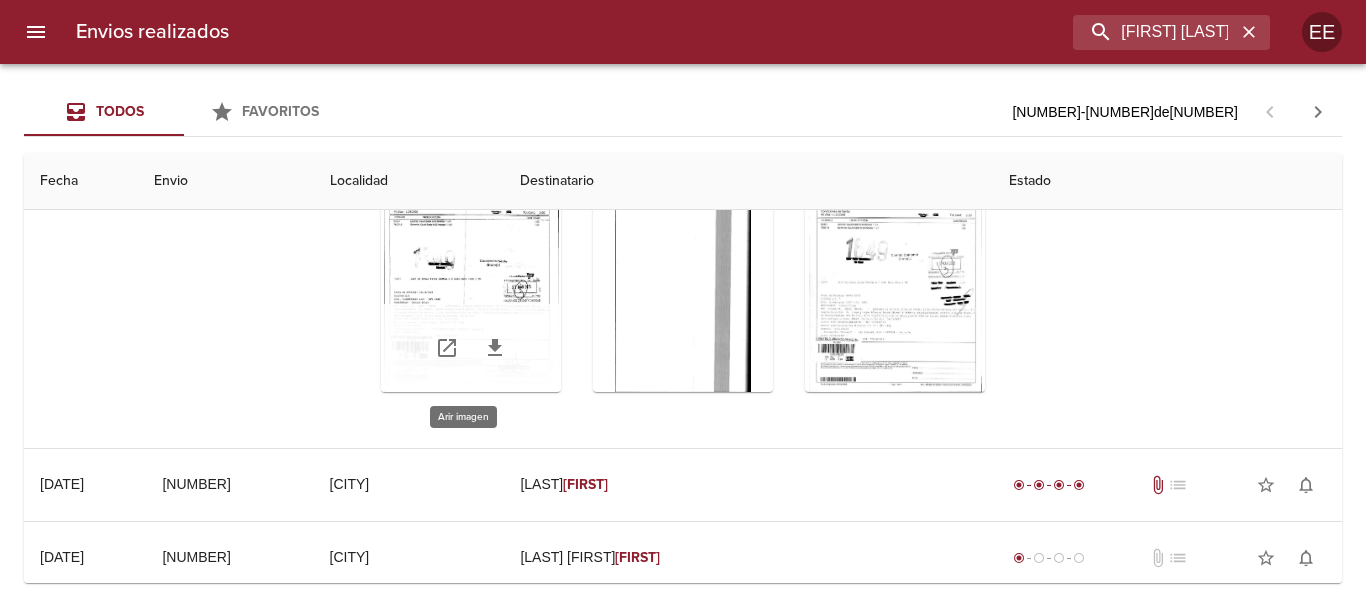 click at bounding box center (471, 267) 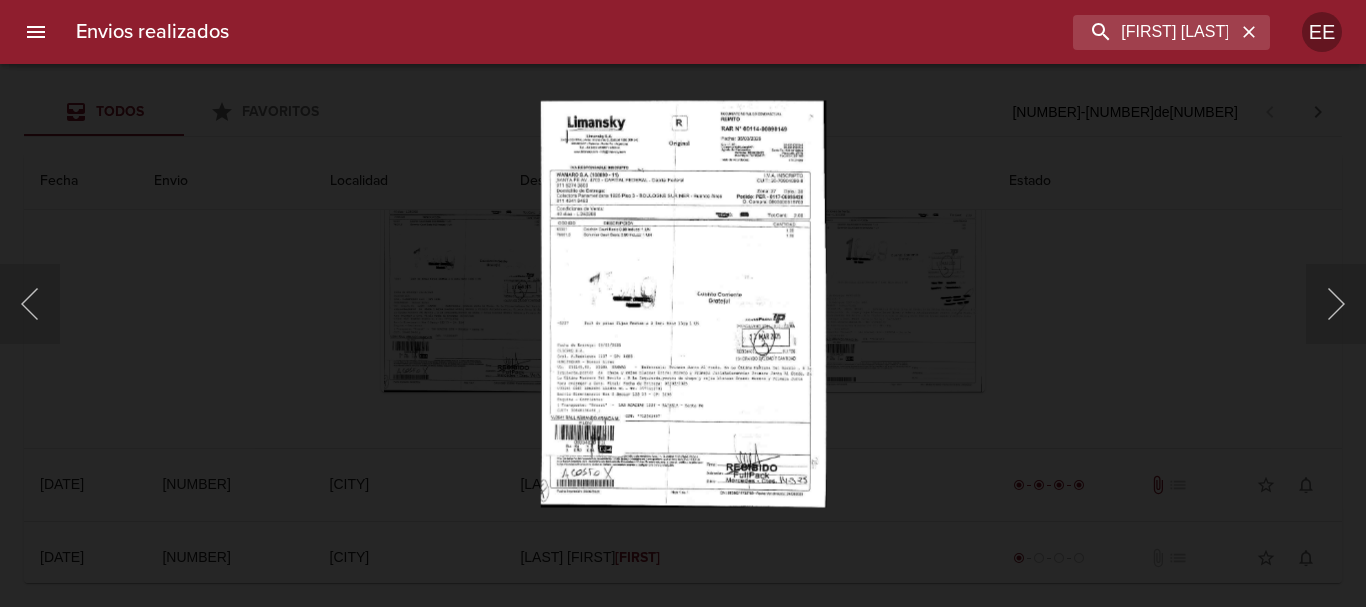 click at bounding box center (682, 303) 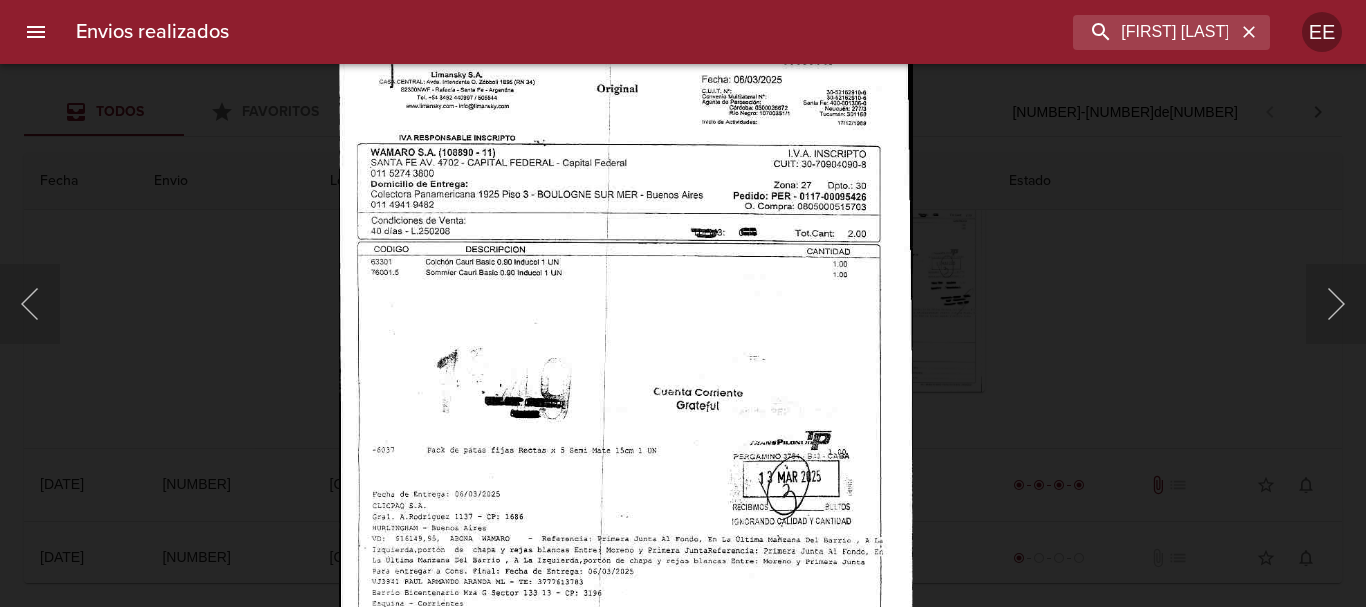 click at bounding box center [625, 411] 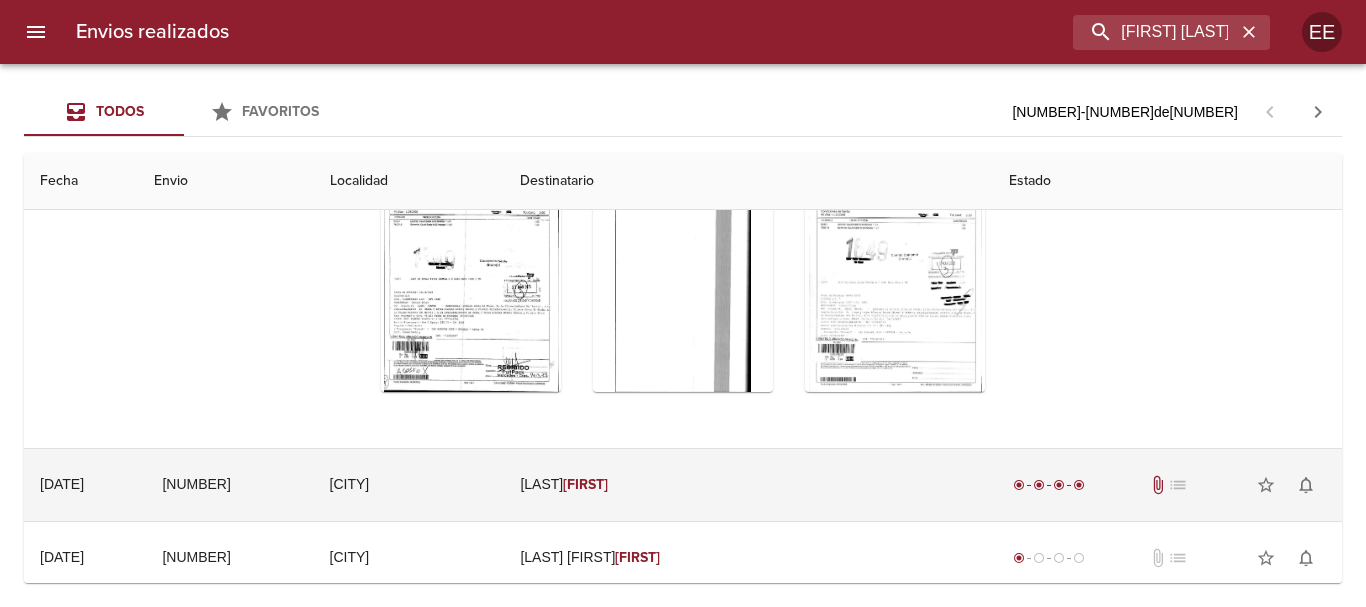scroll, scrollTop: 0, scrollLeft: 0, axis: both 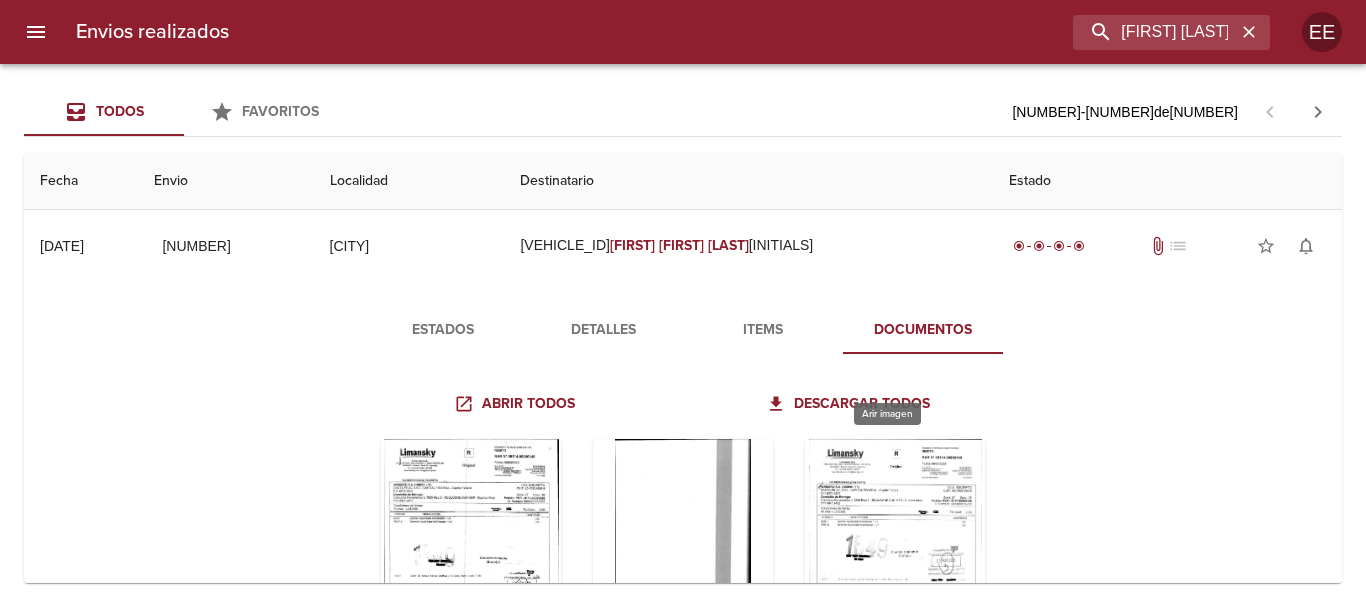 click at bounding box center [895, 564] 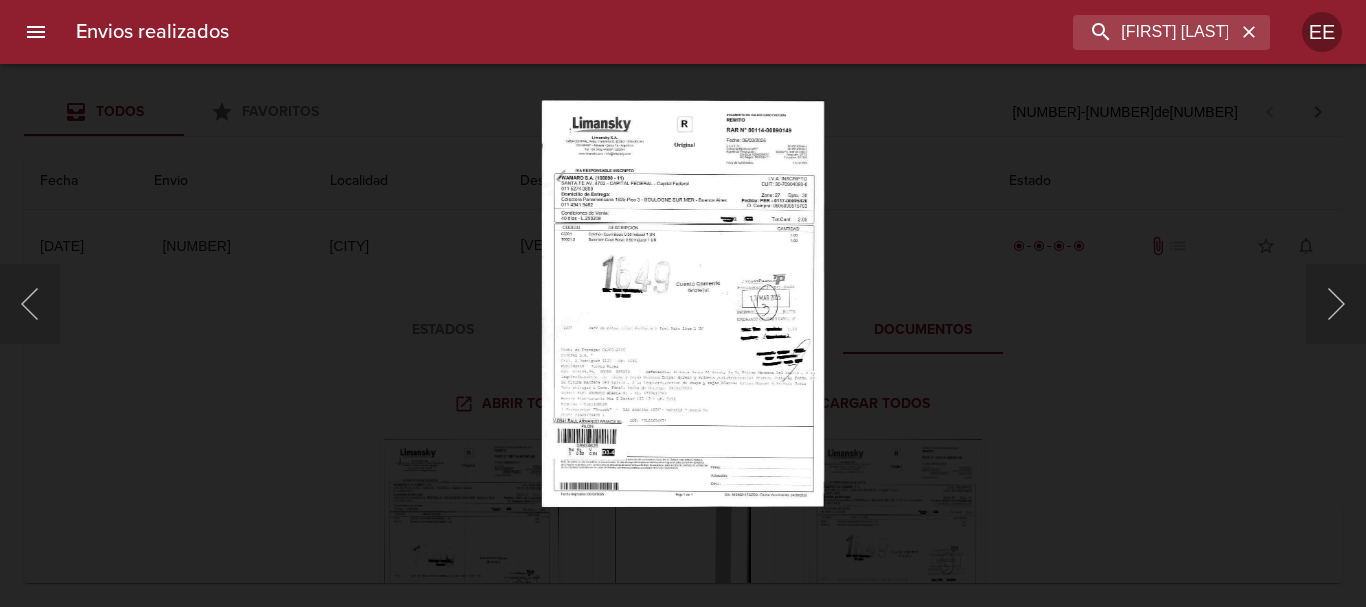 click at bounding box center (683, 303) 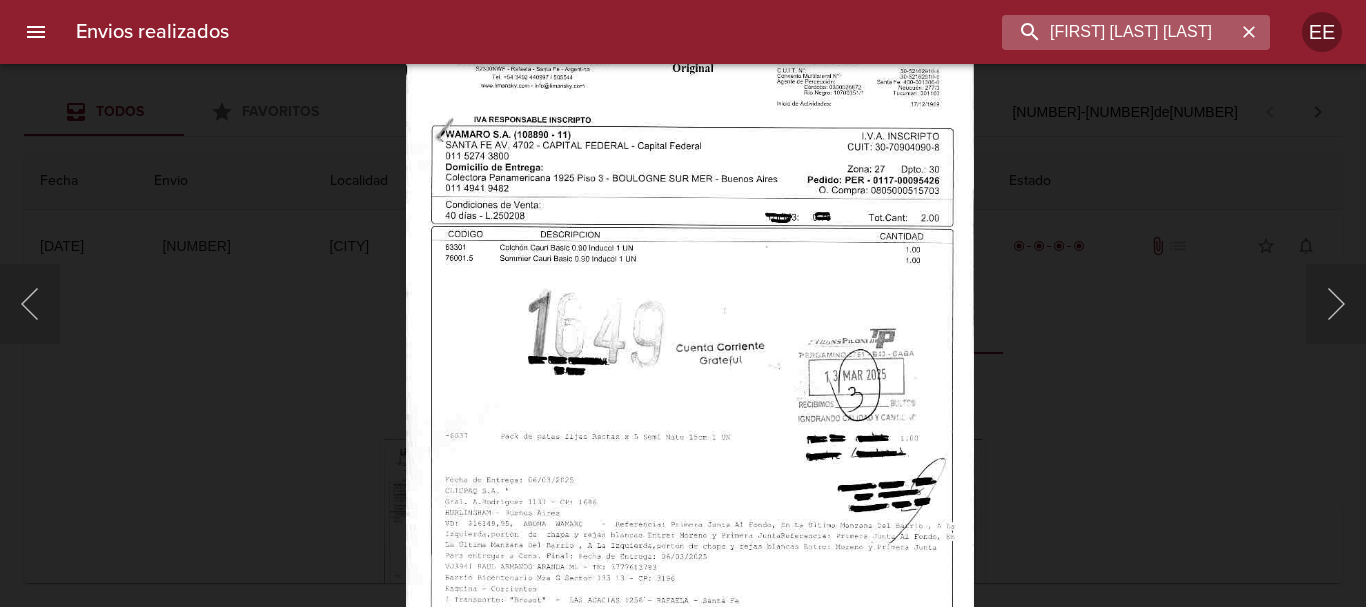 click on "[FIRST] [LAST] [LAST]" at bounding box center (1119, 32) 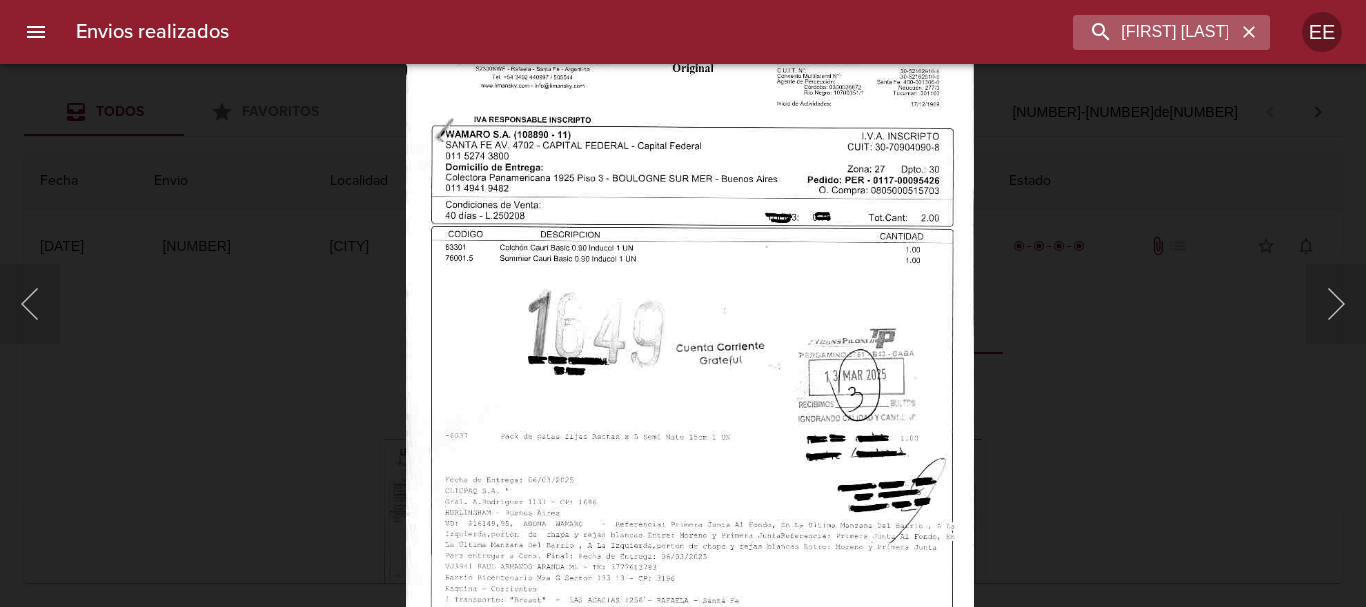 click at bounding box center [1249, 32] 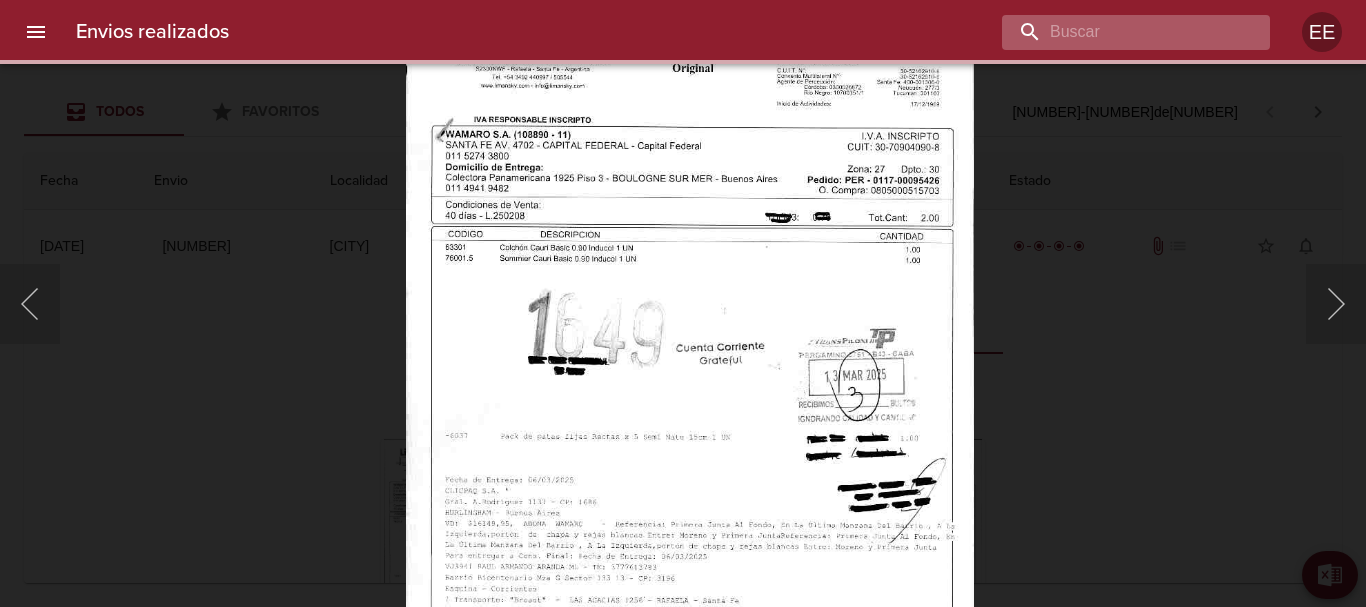 click at bounding box center [1119, 32] 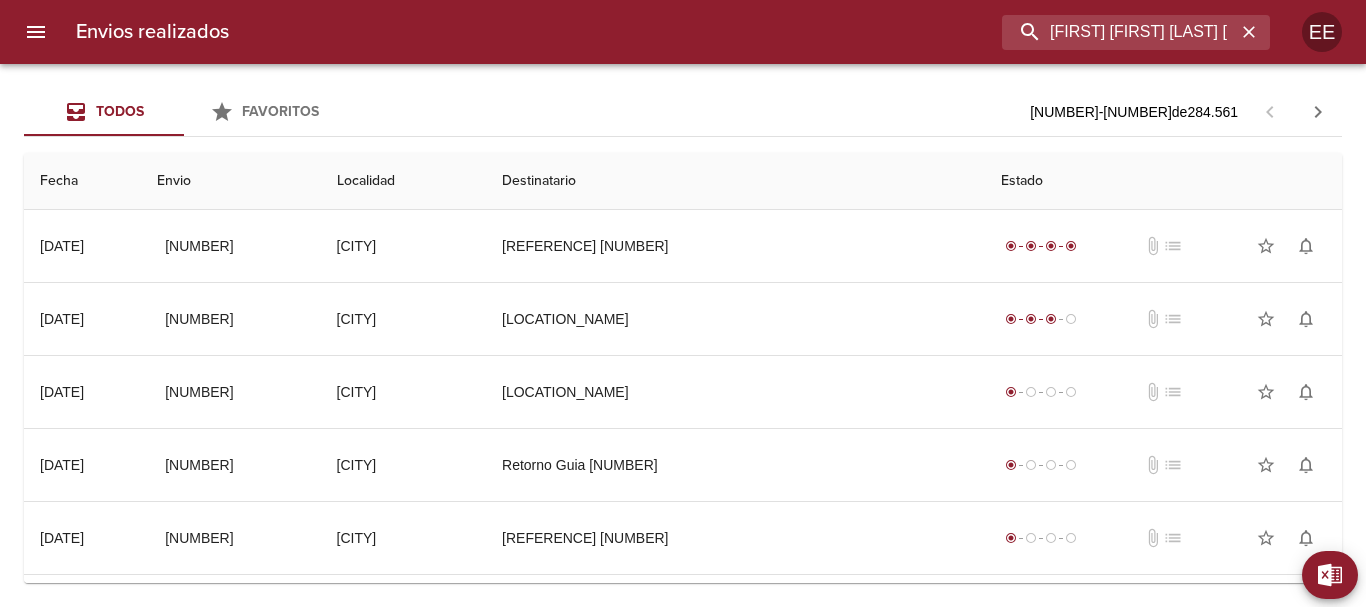 type on "[FIRST] [FIRST] [LAST] [INITIAL]" 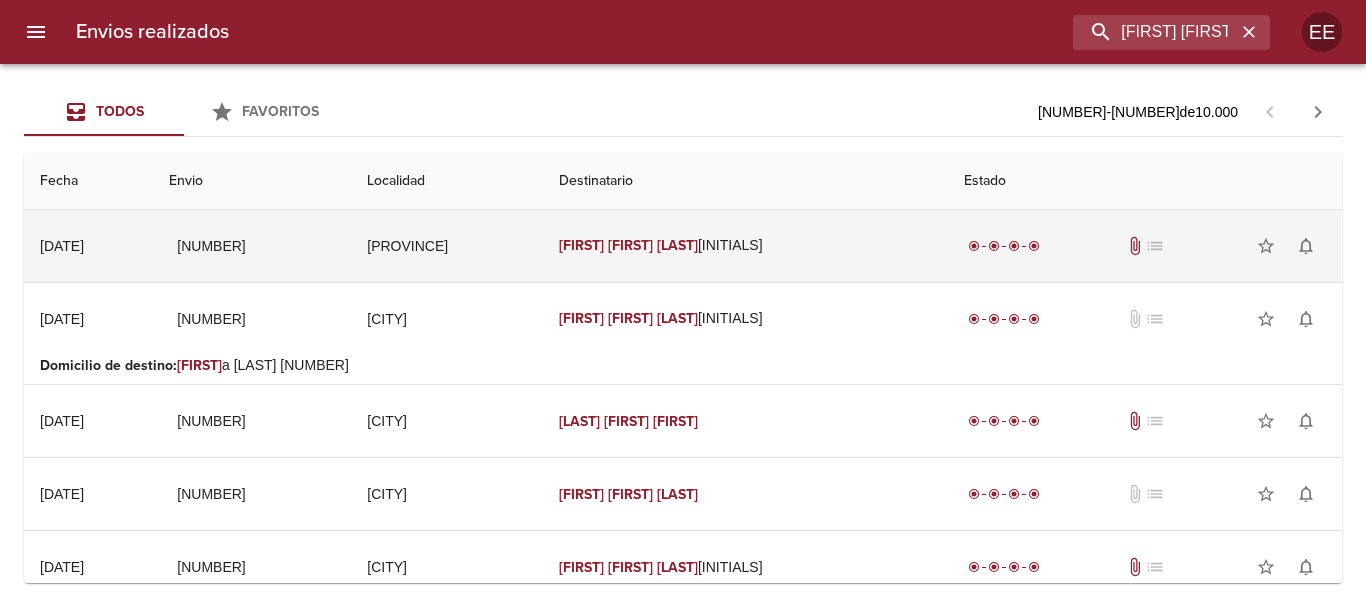 click on "[LAST]" at bounding box center (677, 245) 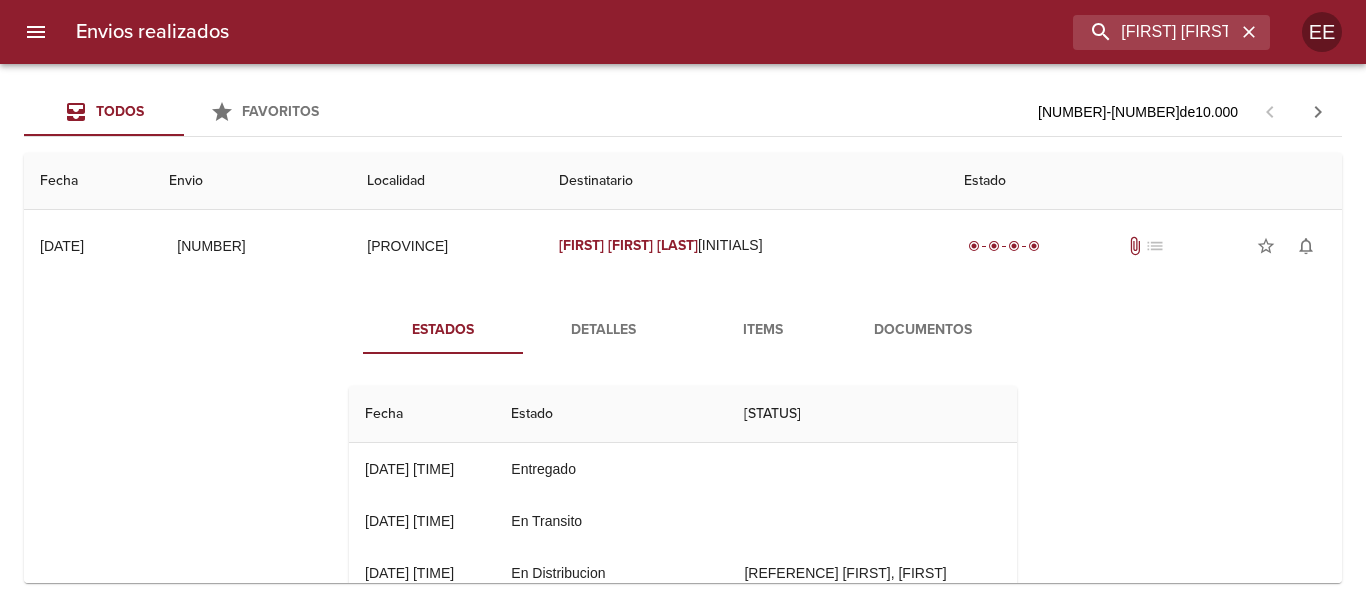 click on "Documentos" at bounding box center (923, 330) 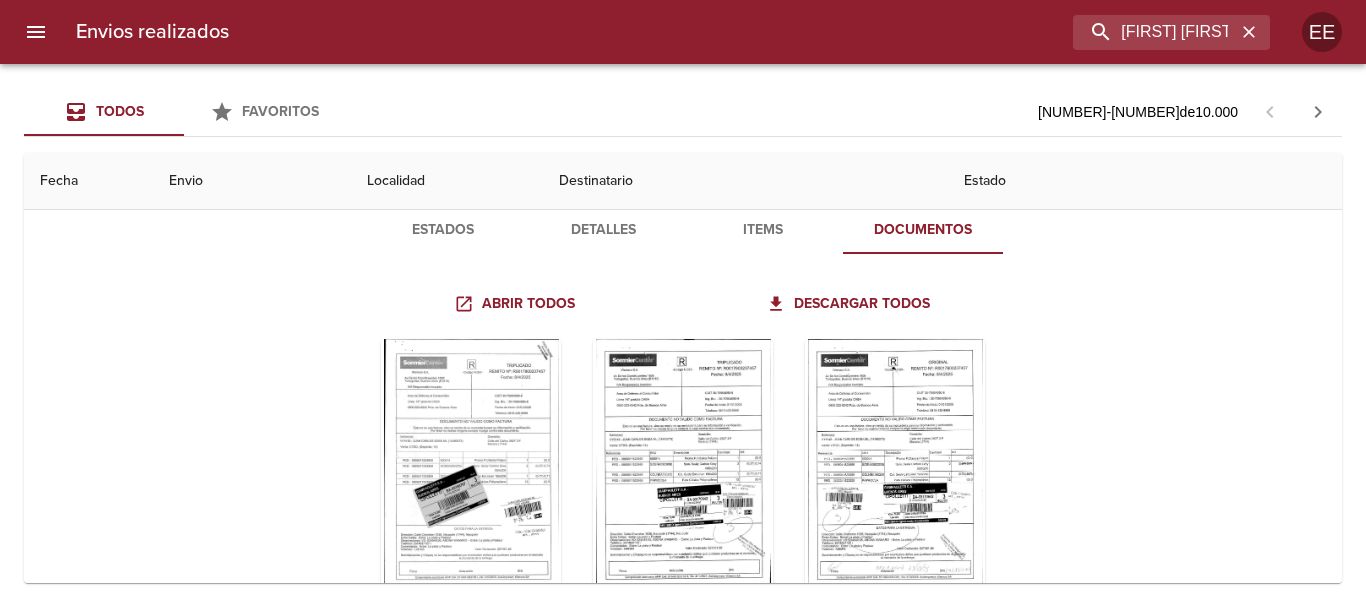 scroll, scrollTop: 200, scrollLeft: 0, axis: vertical 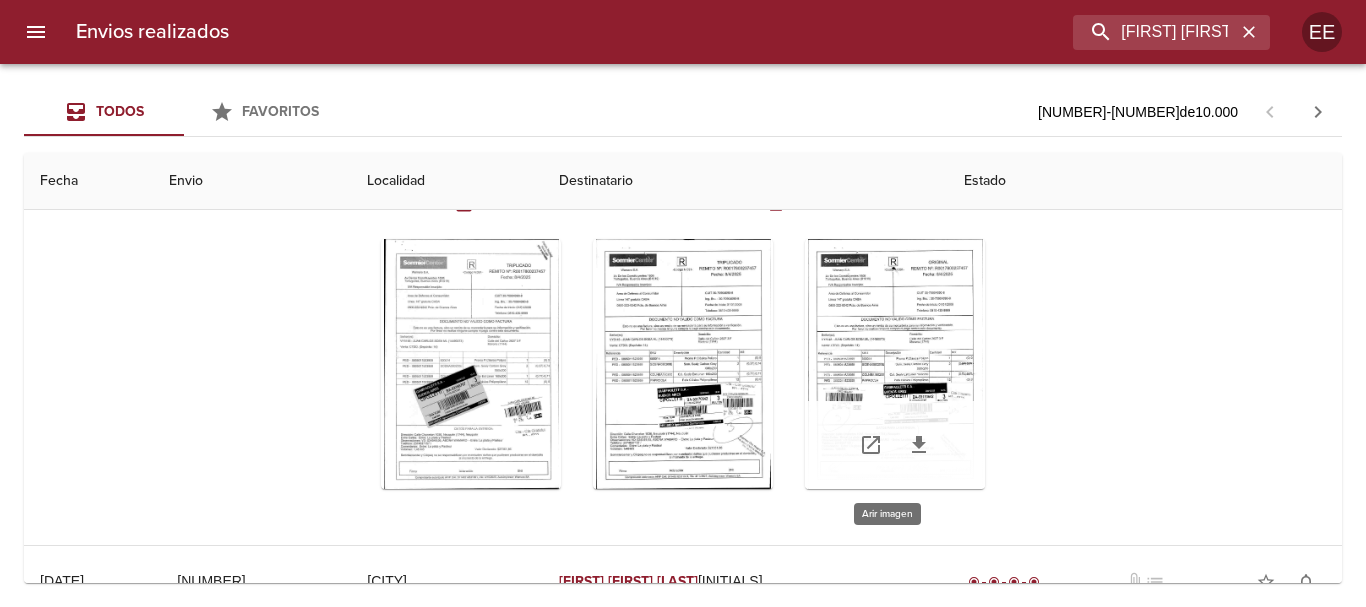 click at bounding box center [895, 364] 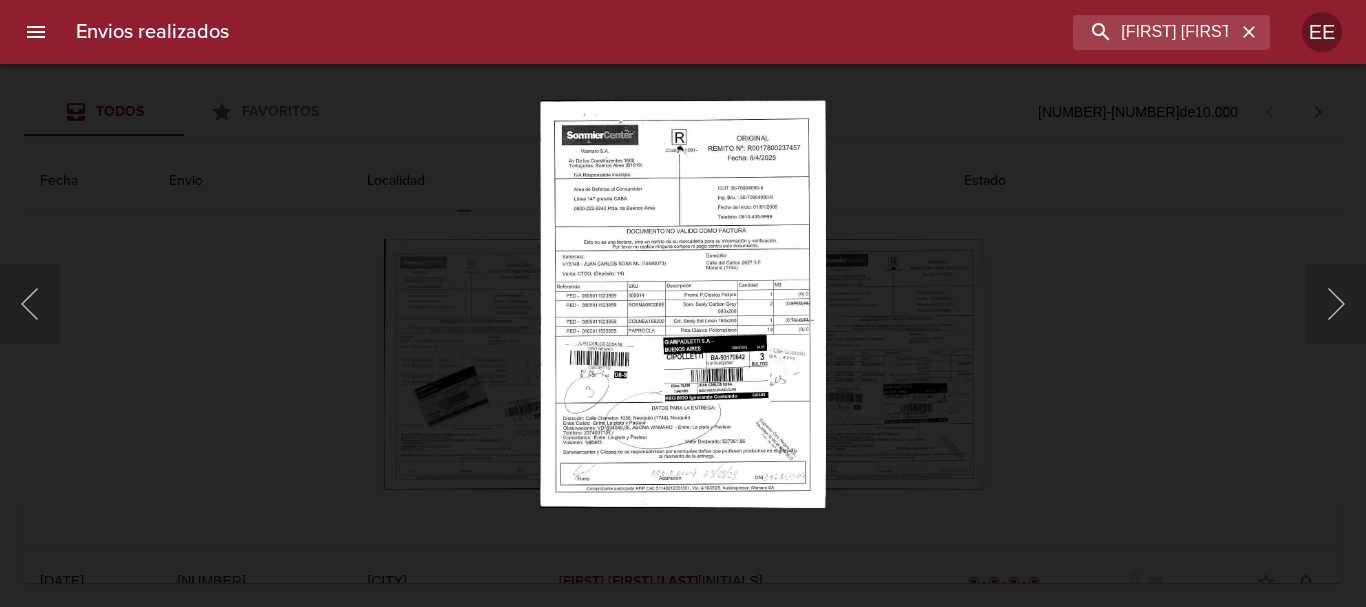 click at bounding box center (682, 303) 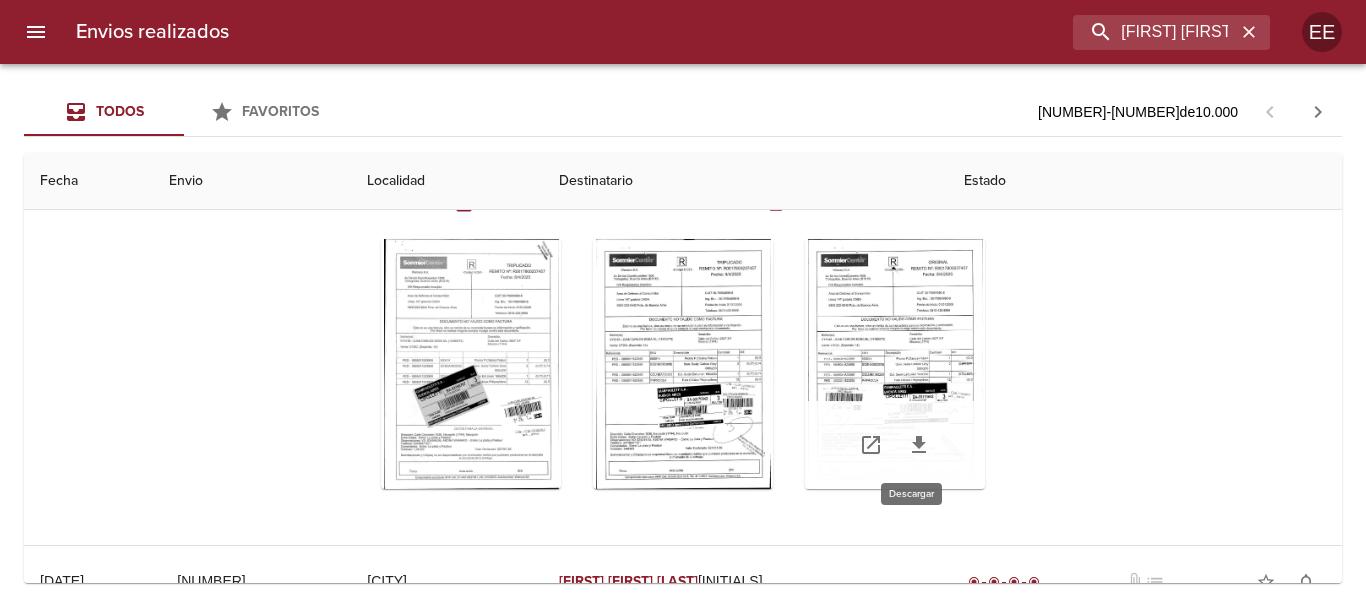 click at bounding box center [919, 445] 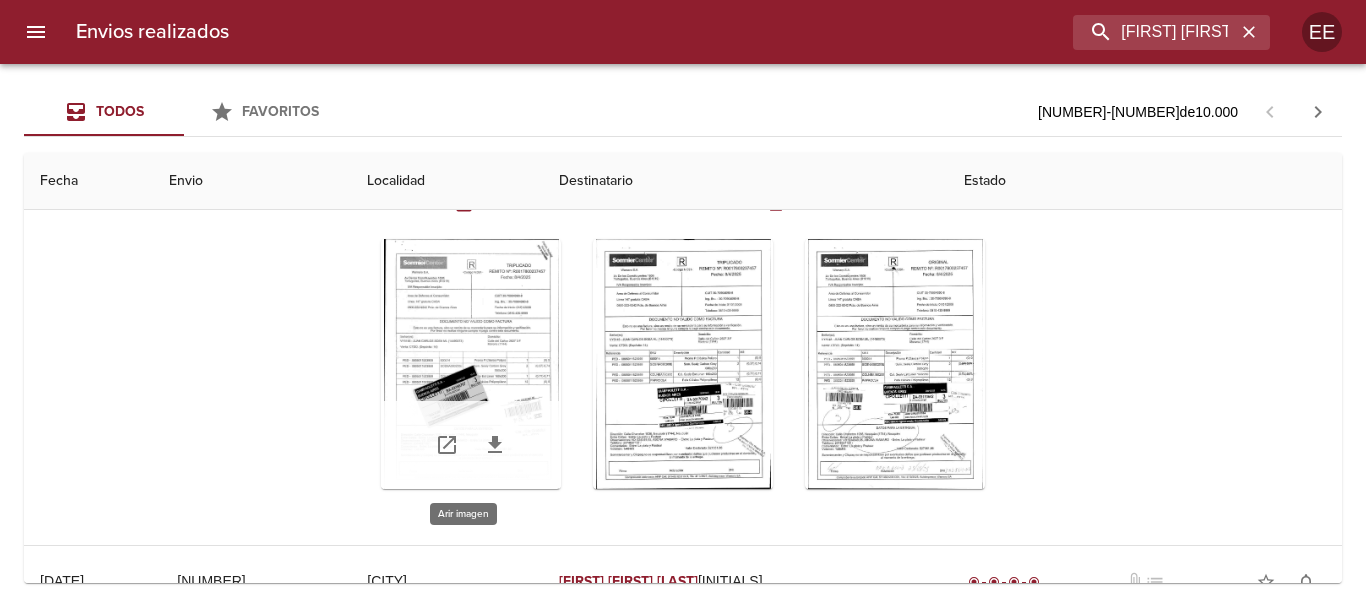 scroll, scrollTop: 0, scrollLeft: 0, axis: both 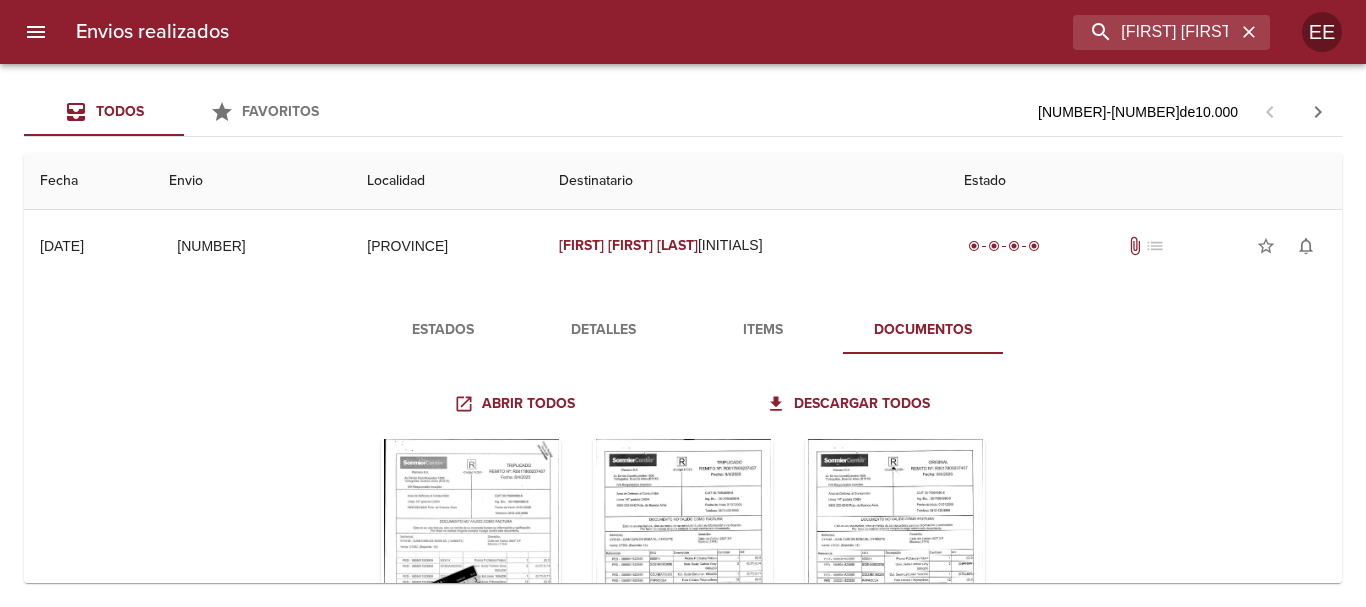 drag, startPoint x: 459, startPoint y: 320, endPoint x: 462, endPoint y: 330, distance: 10.440307 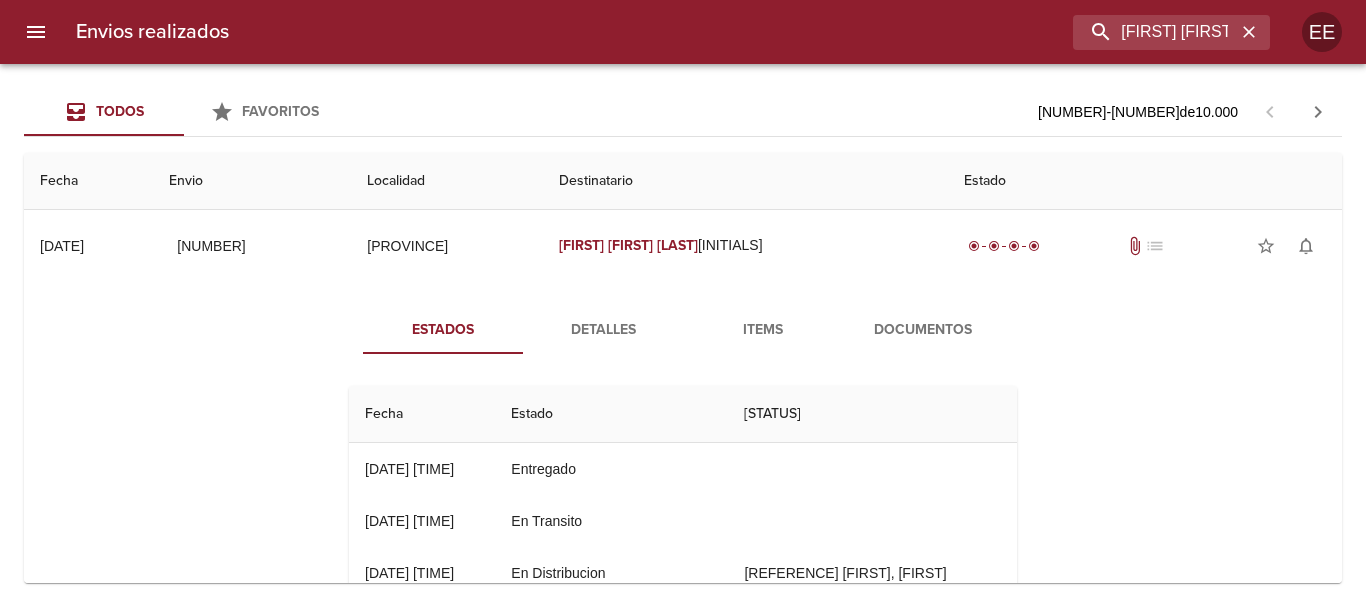 type 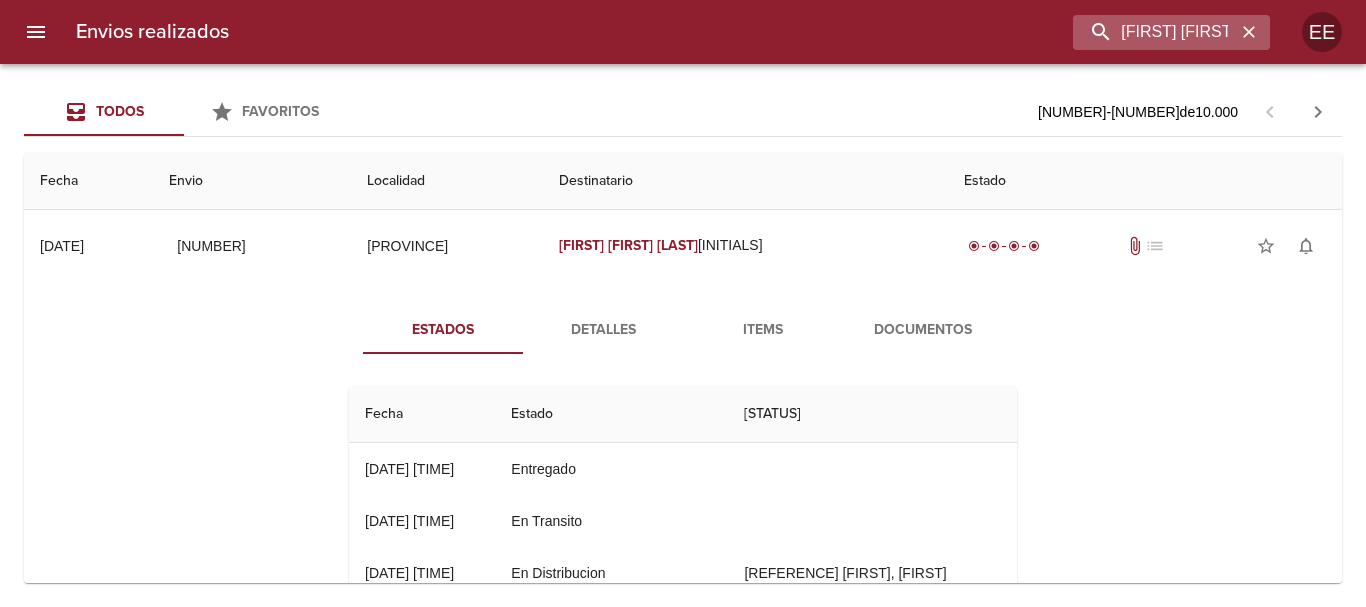 click at bounding box center [1249, 32] 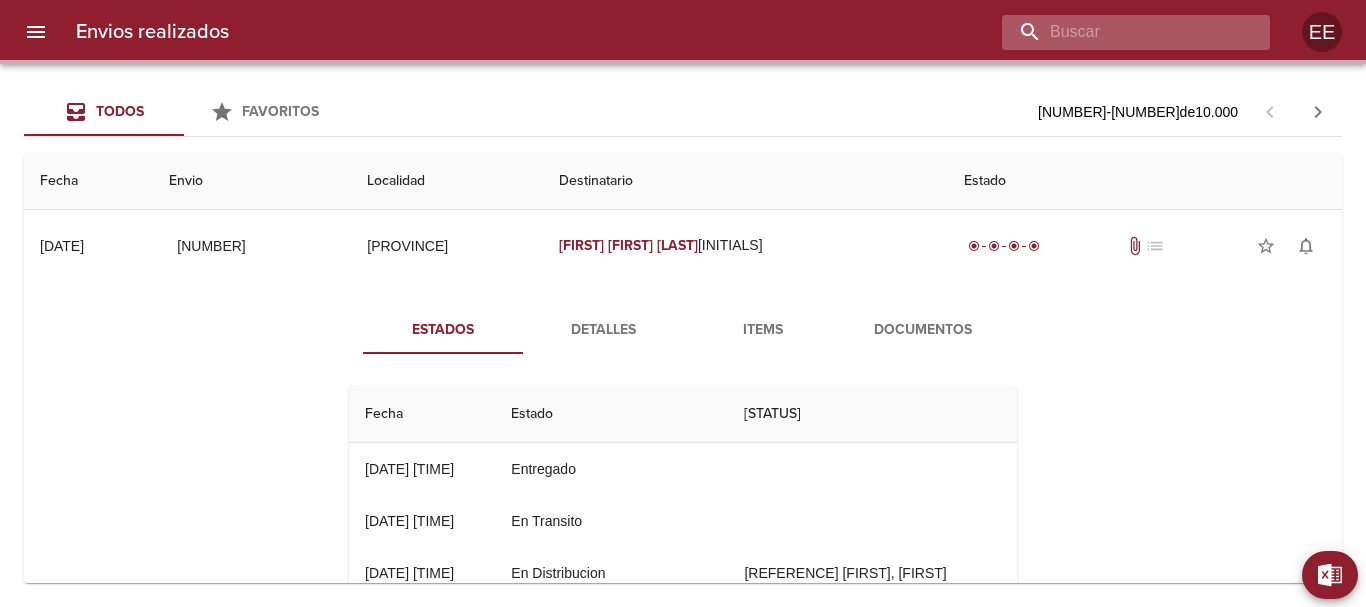 click at bounding box center (1119, 32) 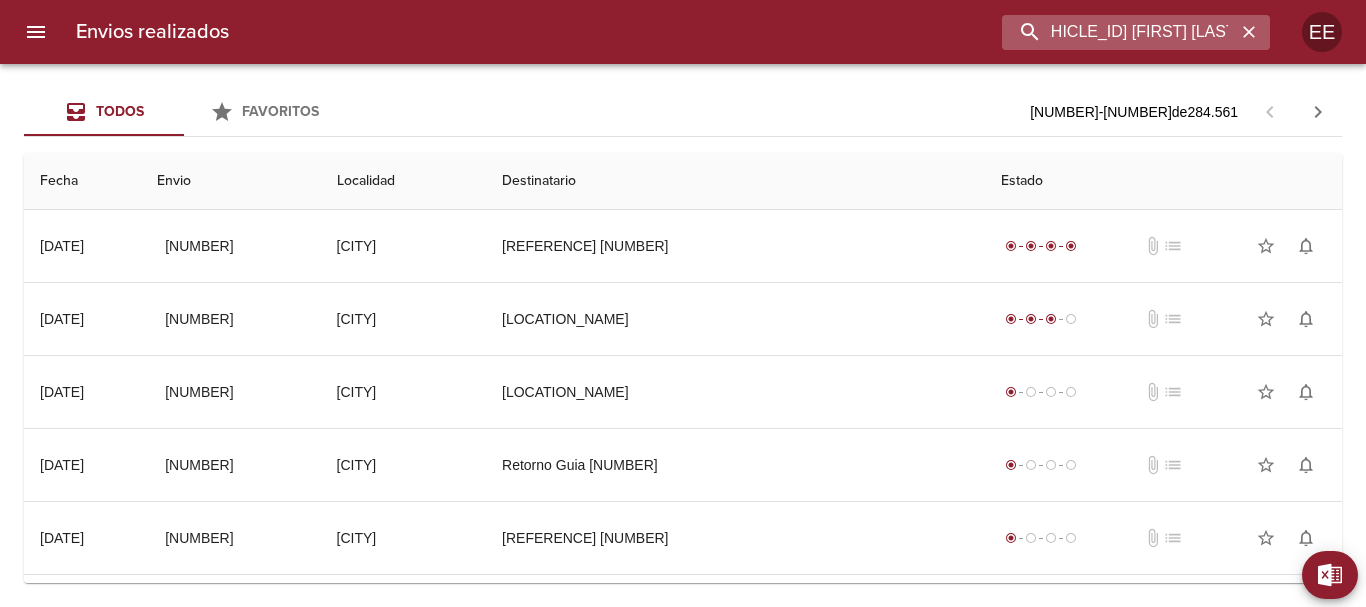 scroll, scrollTop: 0, scrollLeft: 0, axis: both 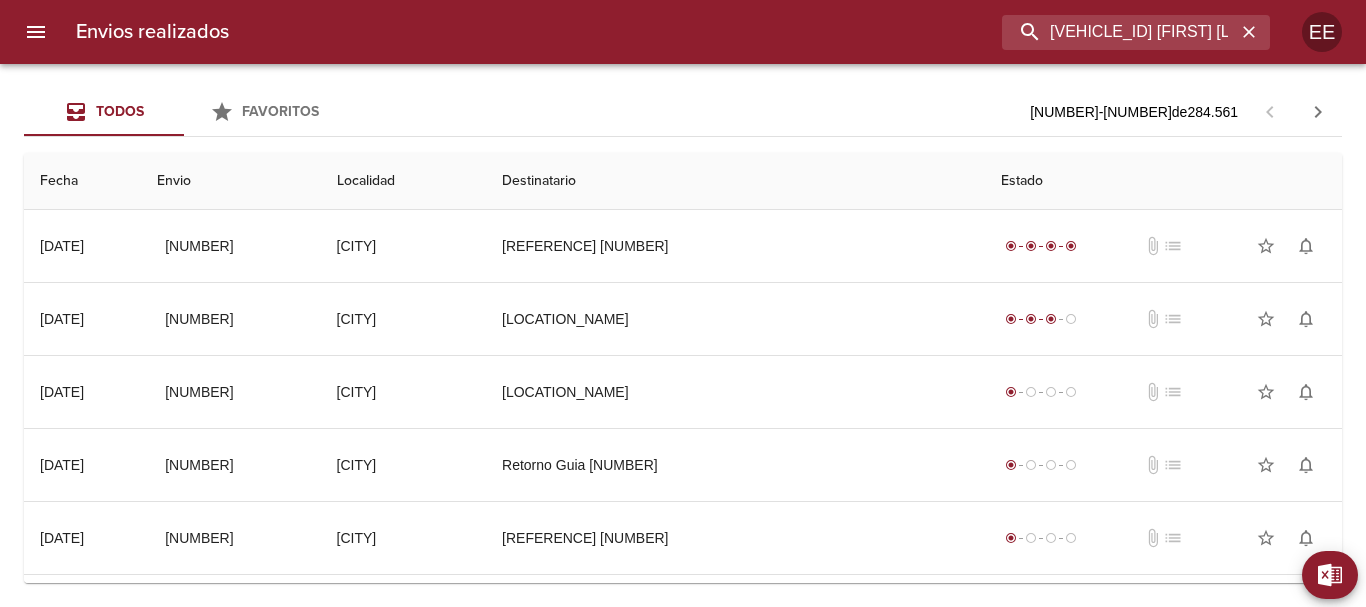 drag, startPoint x: 1099, startPoint y: 24, endPoint x: 734, endPoint y: 43, distance: 365.49417 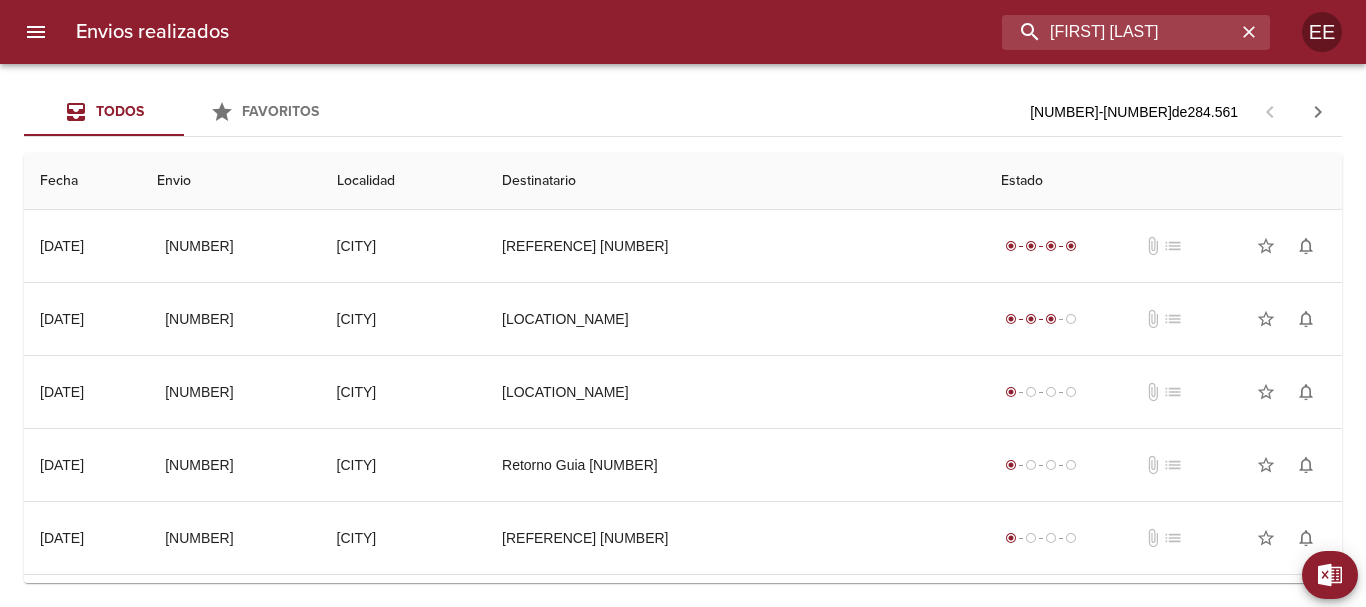 type on "[FIRST] [LAST]" 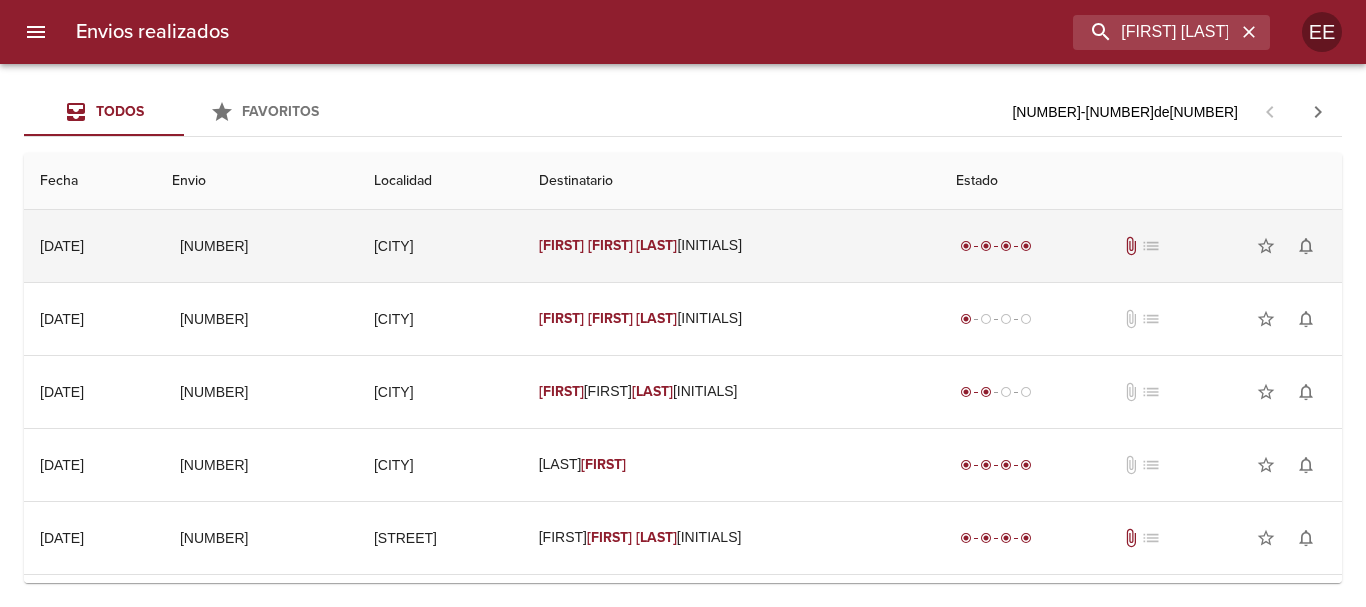 click on "[FIRST] [FIRST] [LAST] [INITIAL]" at bounding box center (731, 246) 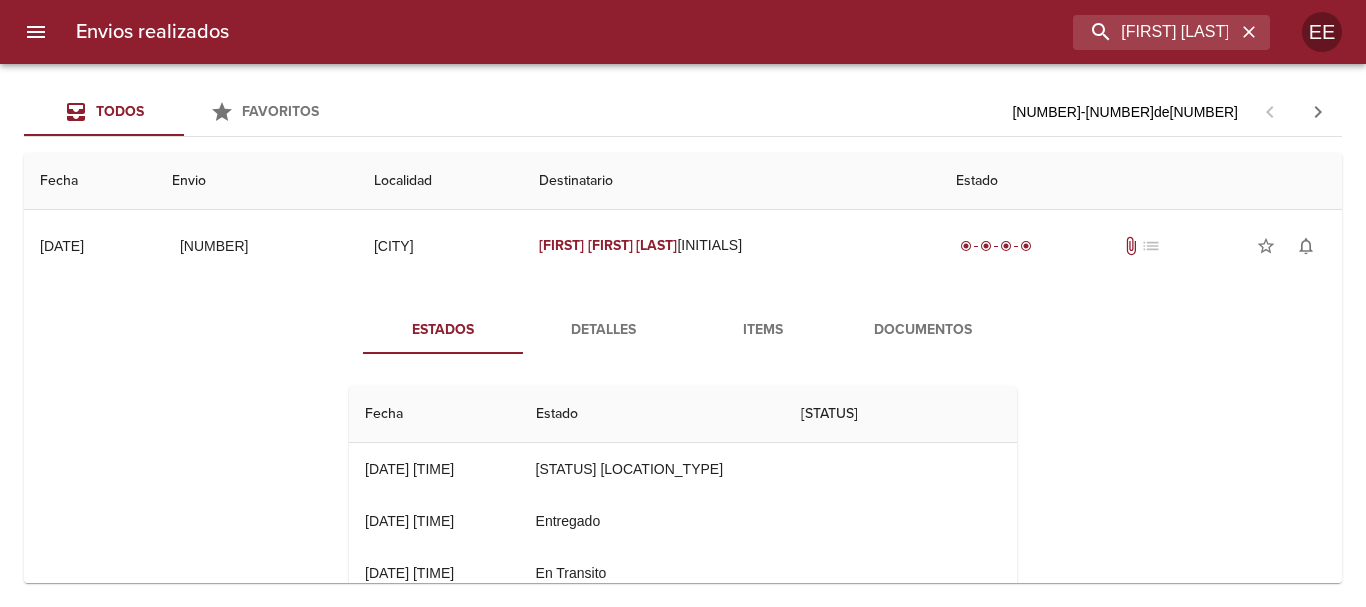 click on "Documentos" at bounding box center (923, 330) 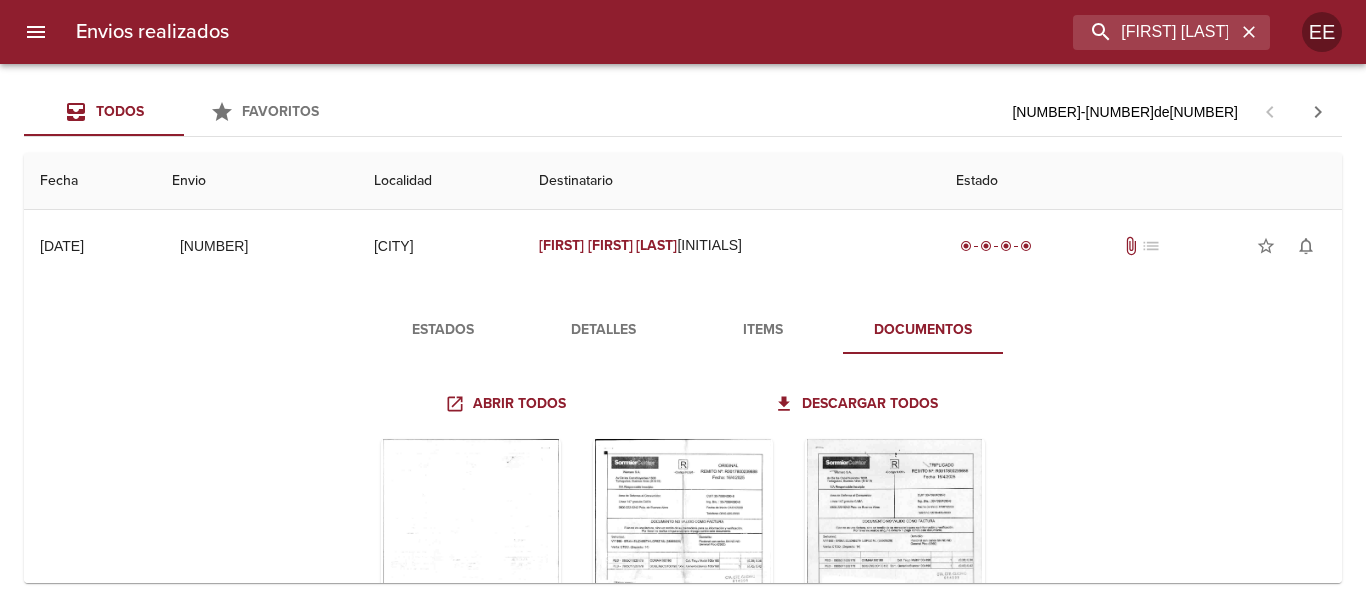 scroll, scrollTop: 200, scrollLeft: 0, axis: vertical 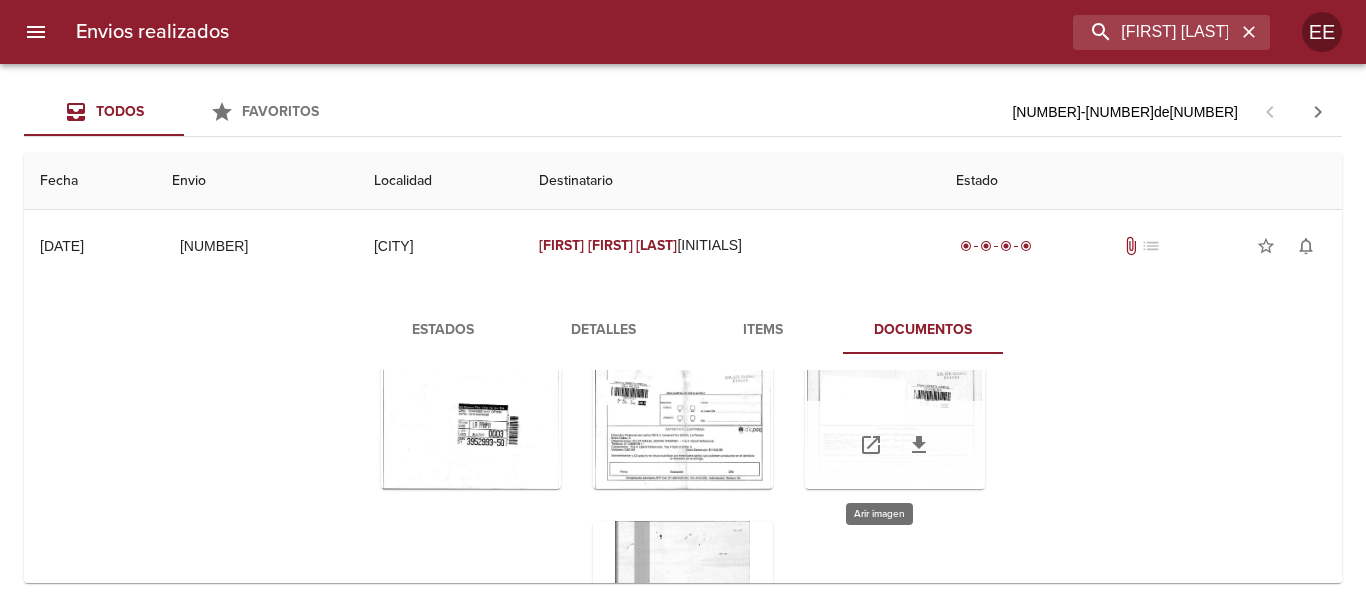 click at bounding box center (895, 364) 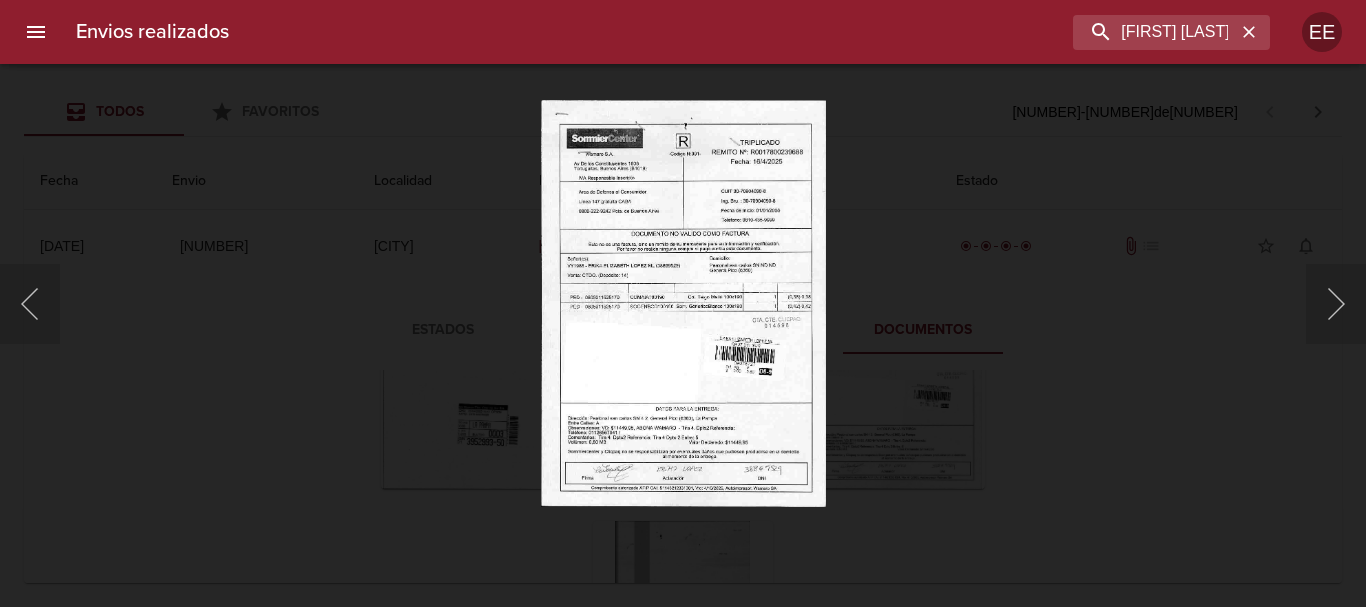 click at bounding box center [682, 303] 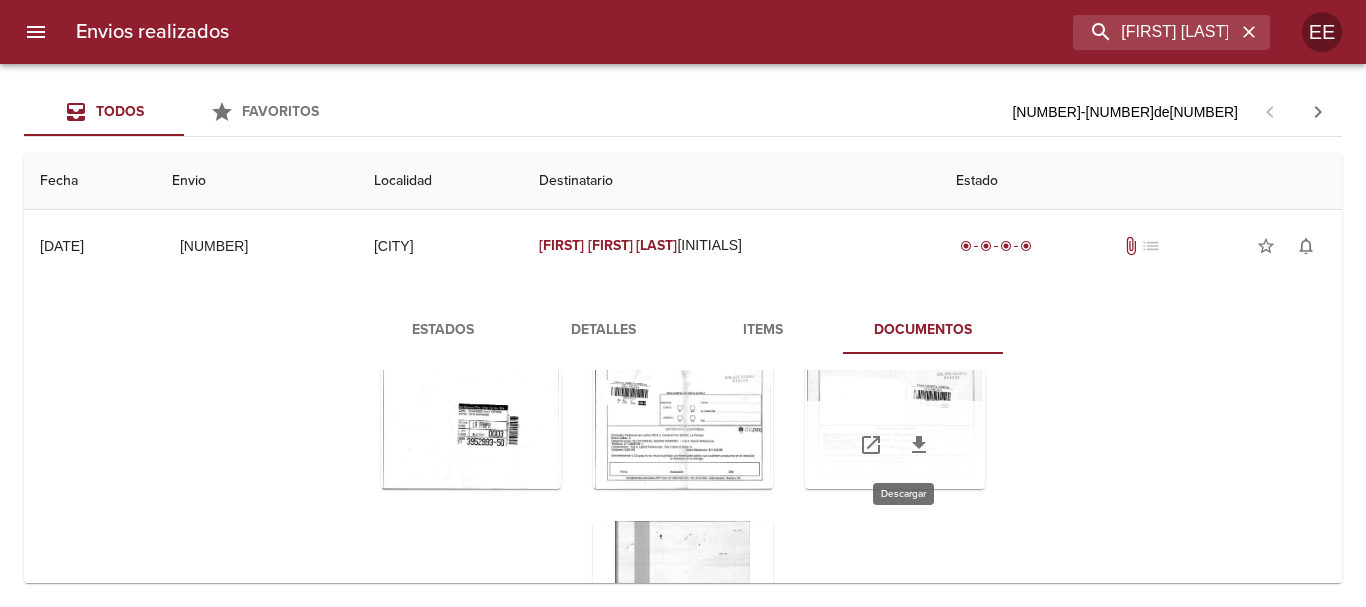 click at bounding box center [919, 445] 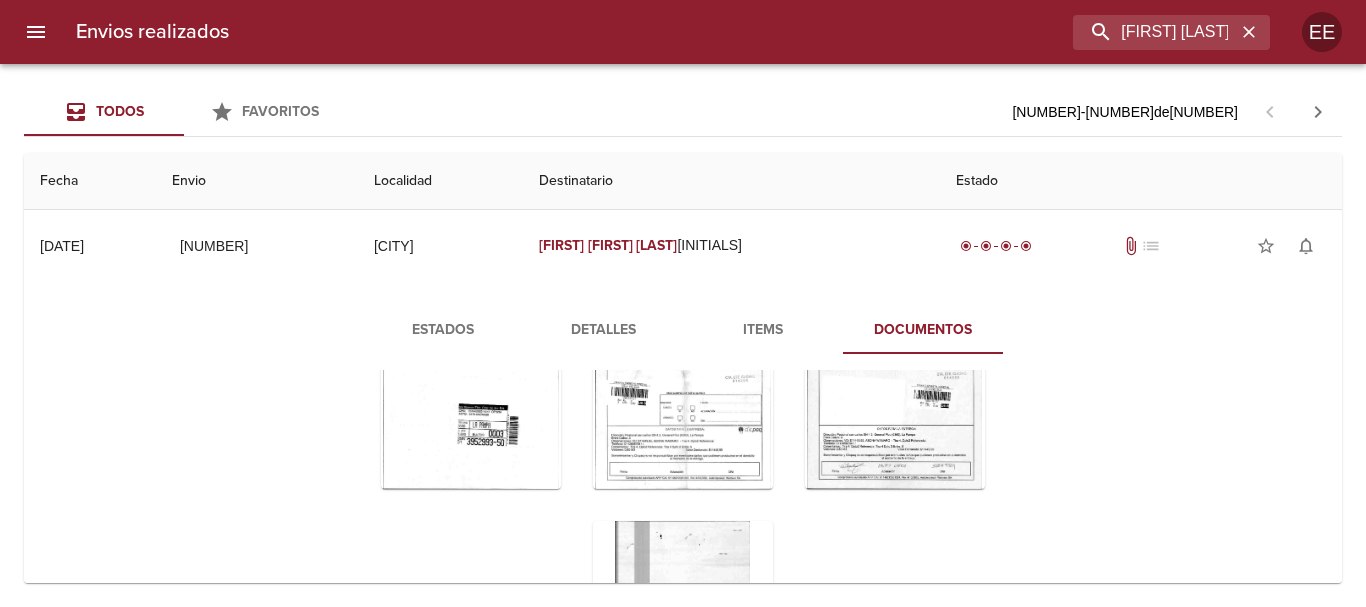 drag, startPoint x: 436, startPoint y: 324, endPoint x: 482, endPoint y: 352, distance: 53.851646 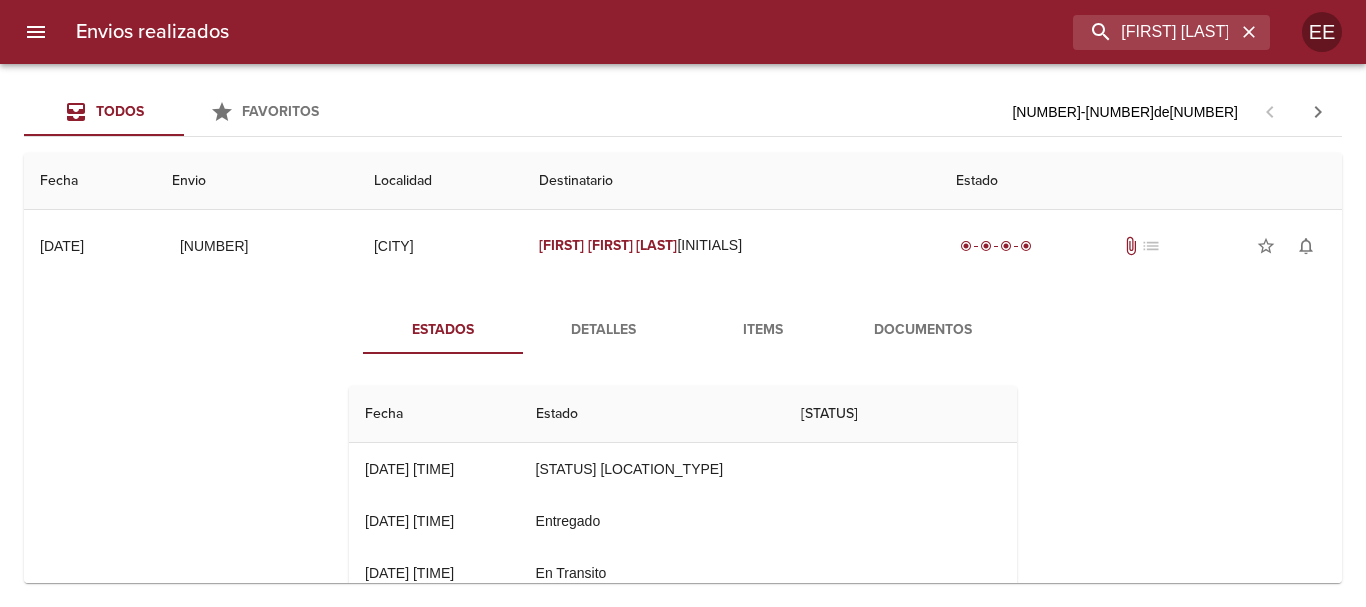 click on "[STATUS] [FIRST] [LAST] [INITIALS]" at bounding box center (683, 32) 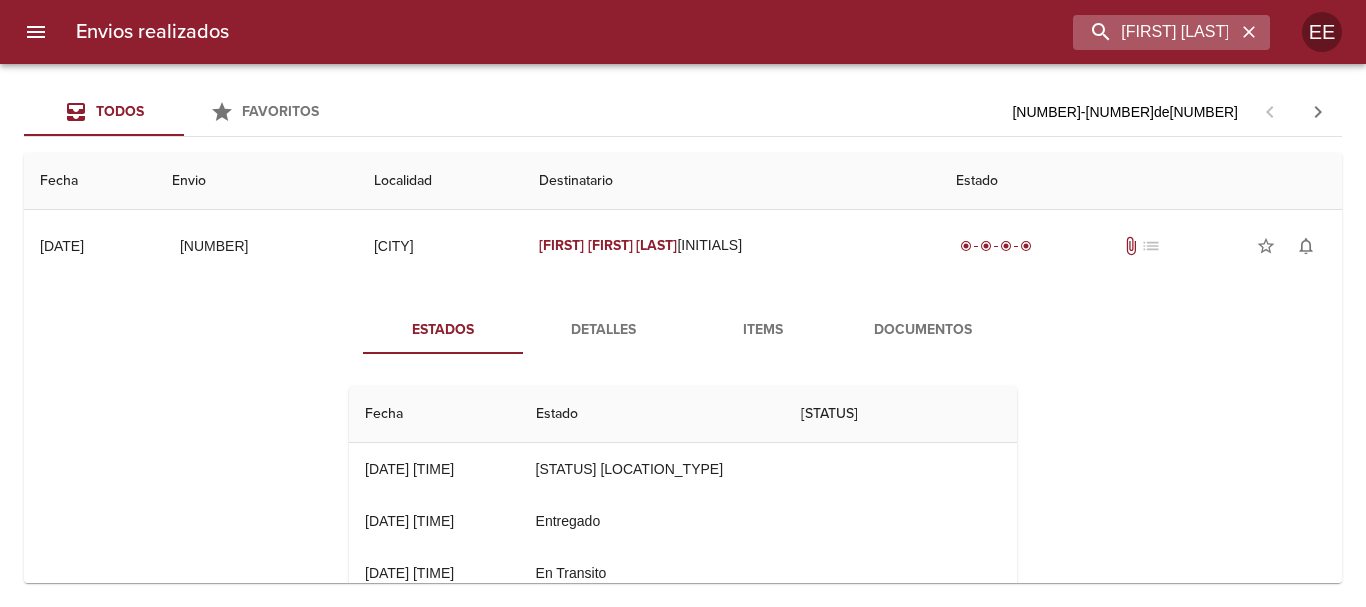 click at bounding box center (1249, 32) 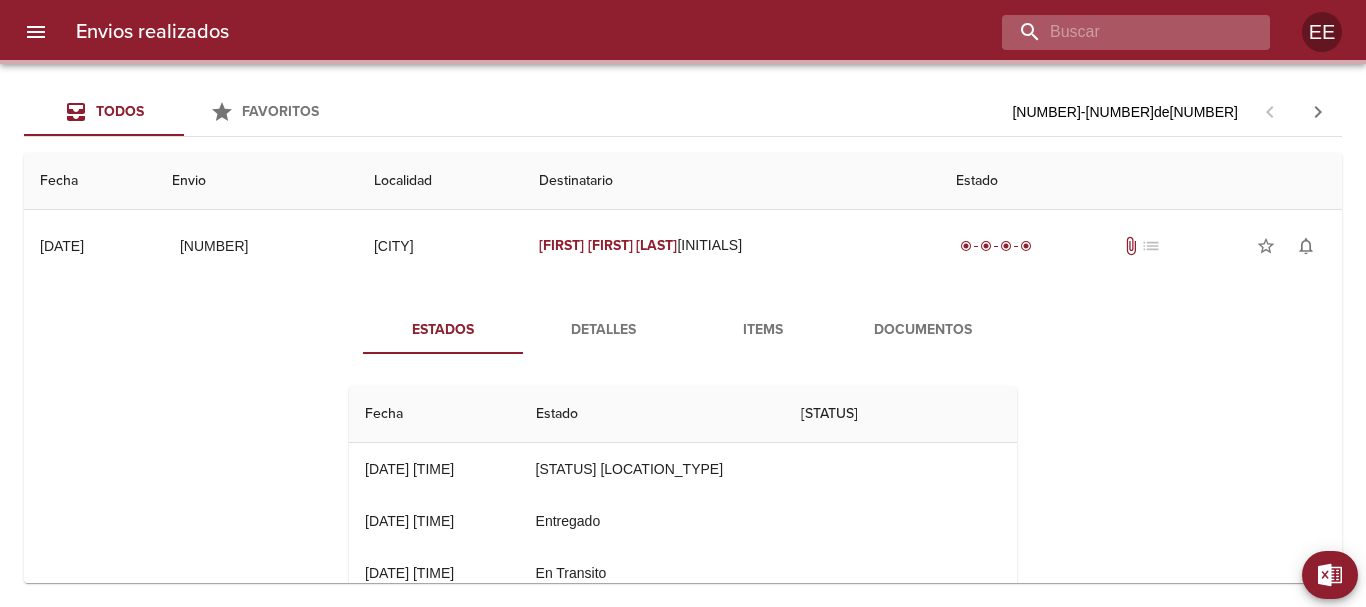 click at bounding box center (1119, 32) 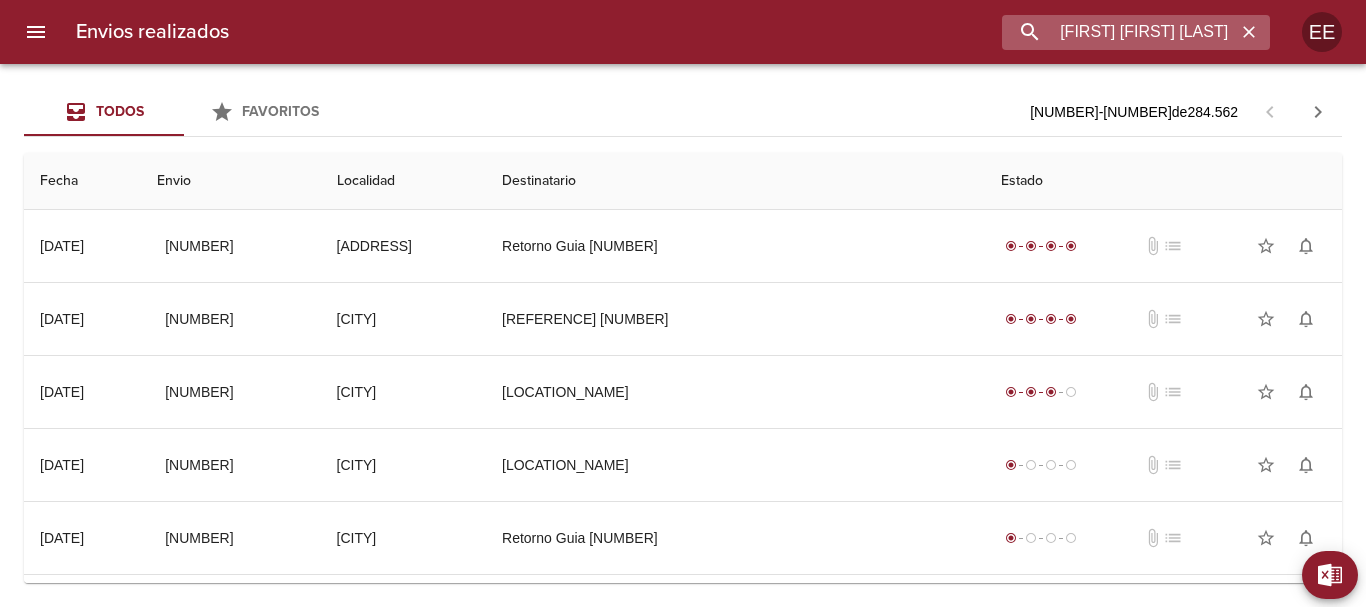 scroll, scrollTop: 0, scrollLeft: 86, axis: horizontal 